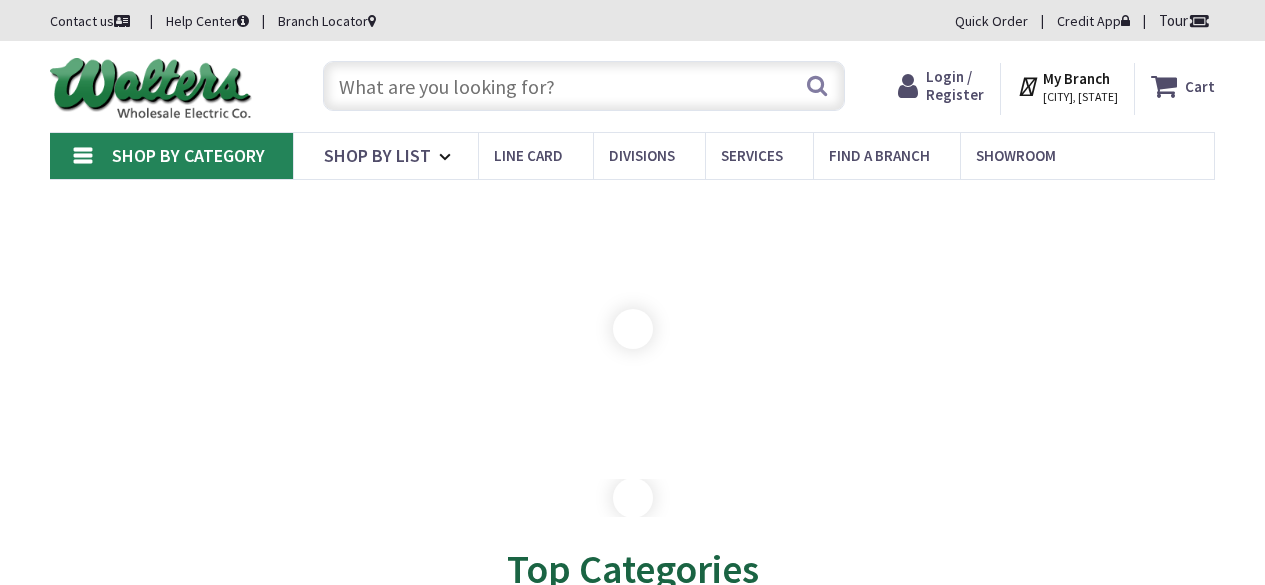 scroll, scrollTop: 0, scrollLeft: 0, axis: both 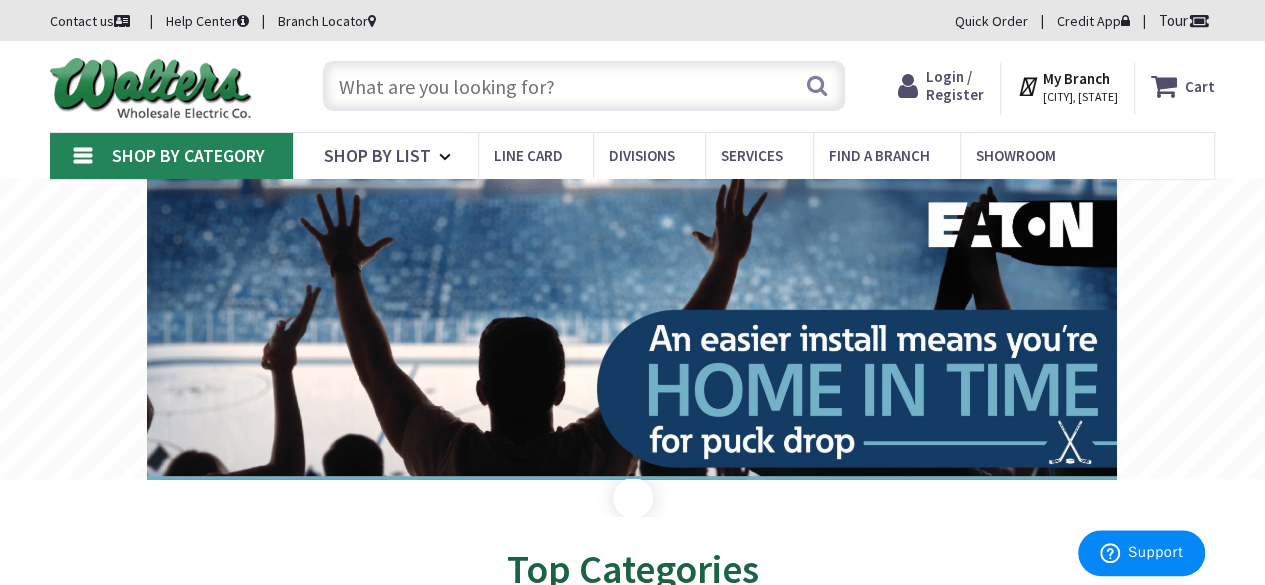 click on "My Branch" at bounding box center (1076, 78) 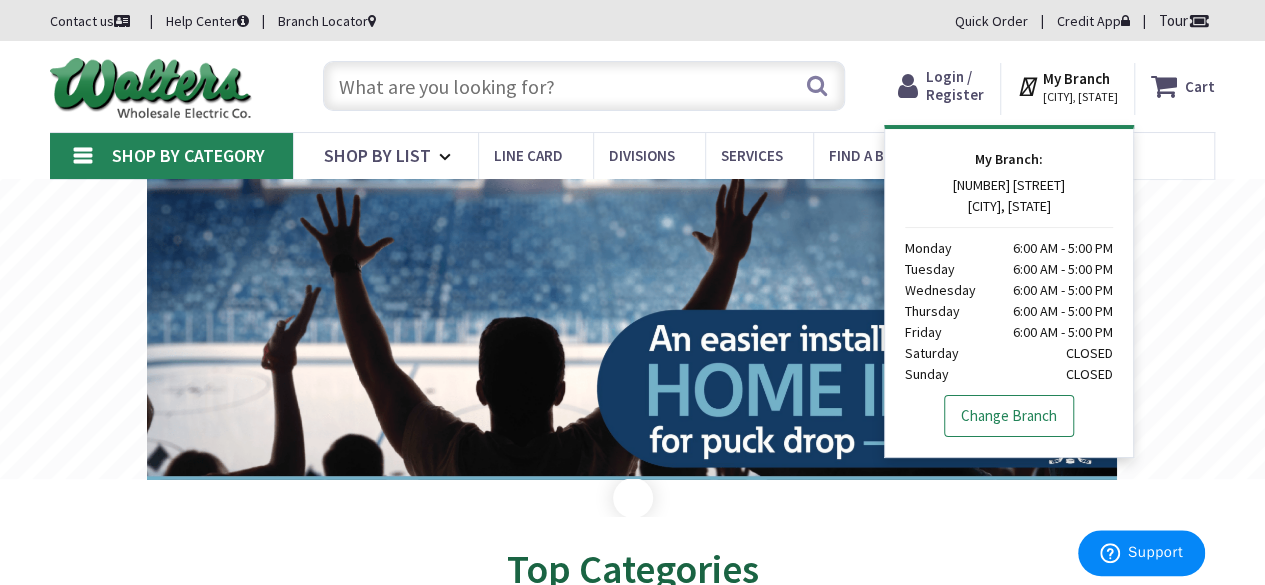 click on "Change Branch" at bounding box center (1009, 416) 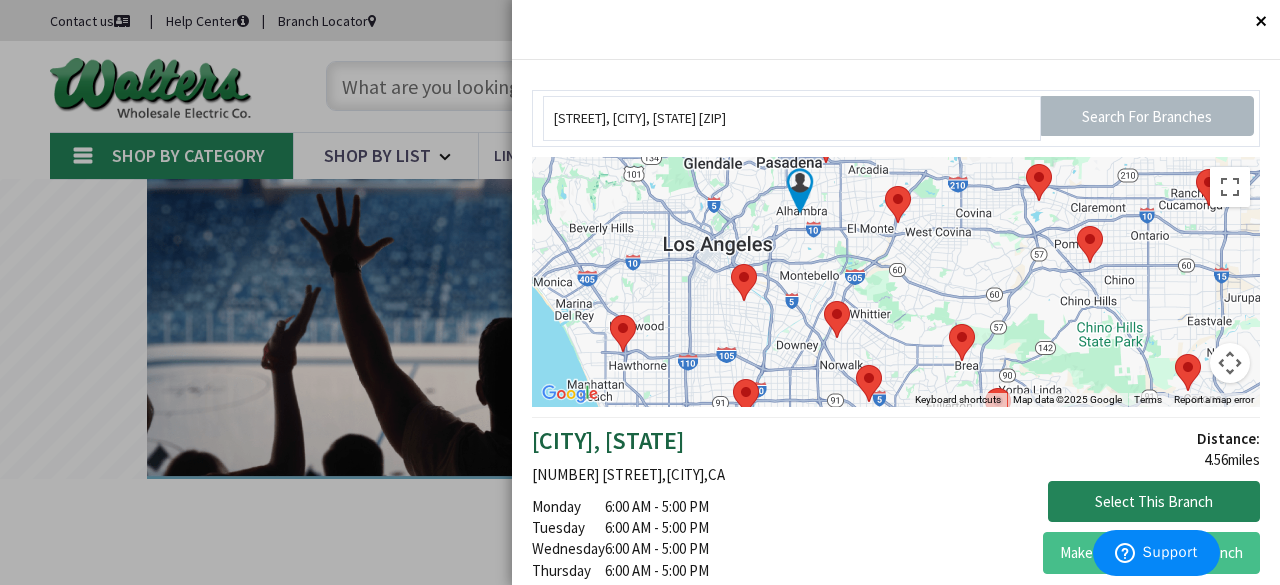 drag, startPoint x: 1021, startPoint y: 356, endPoint x: 892, endPoint y: 212, distance: 193.33133 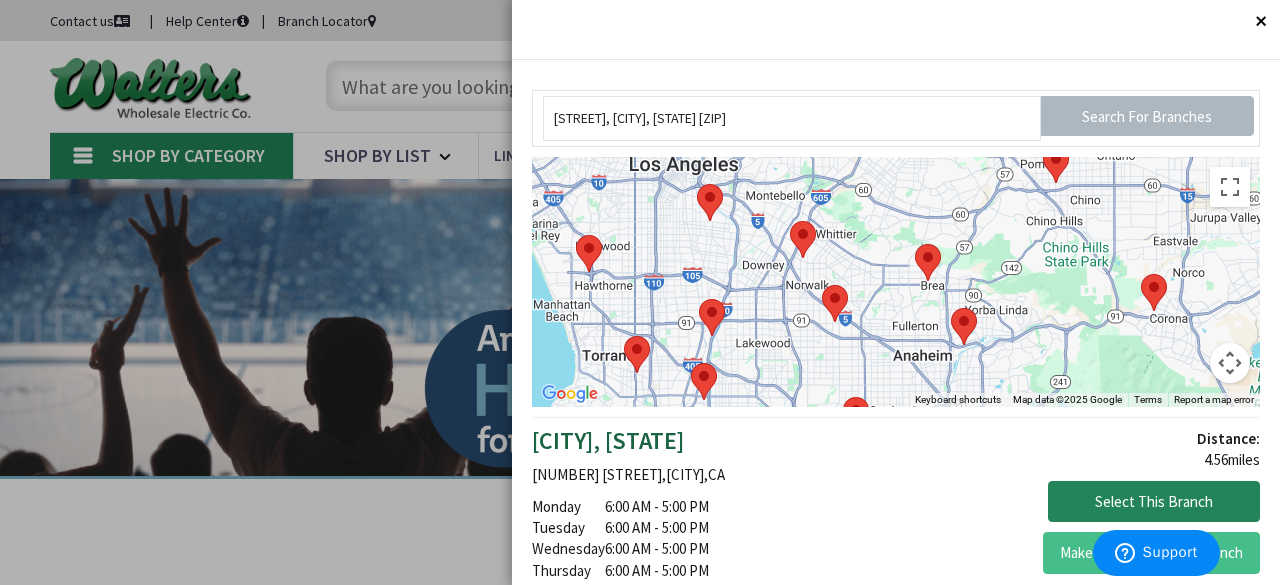 click at bounding box center (915, 244) 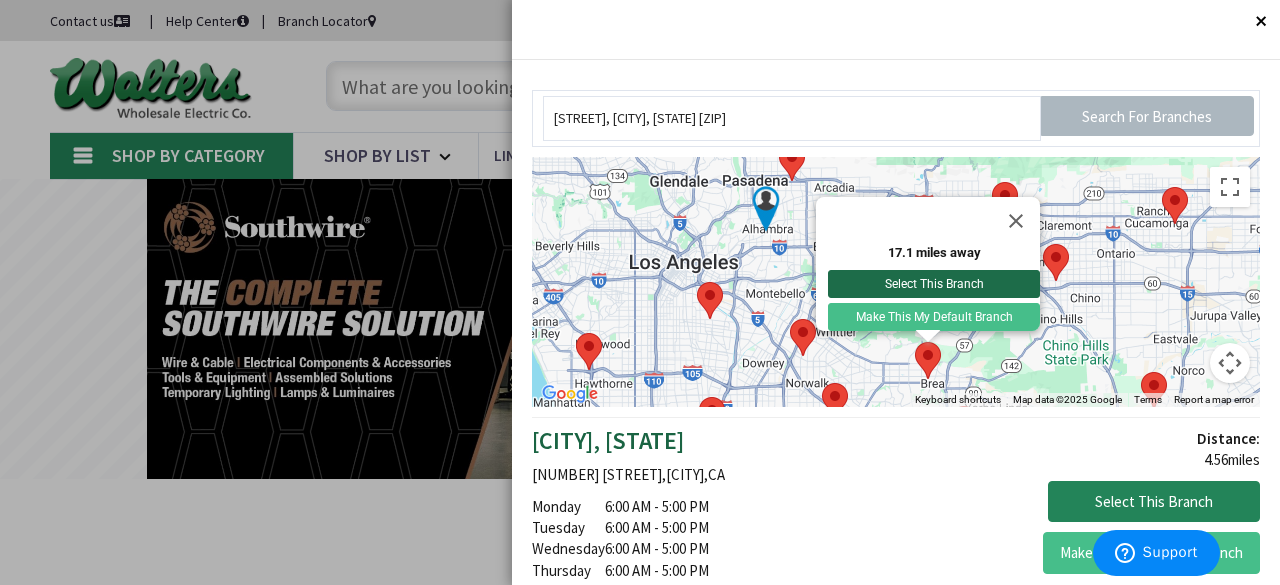 click on "Select This Branch" at bounding box center (934, 284) 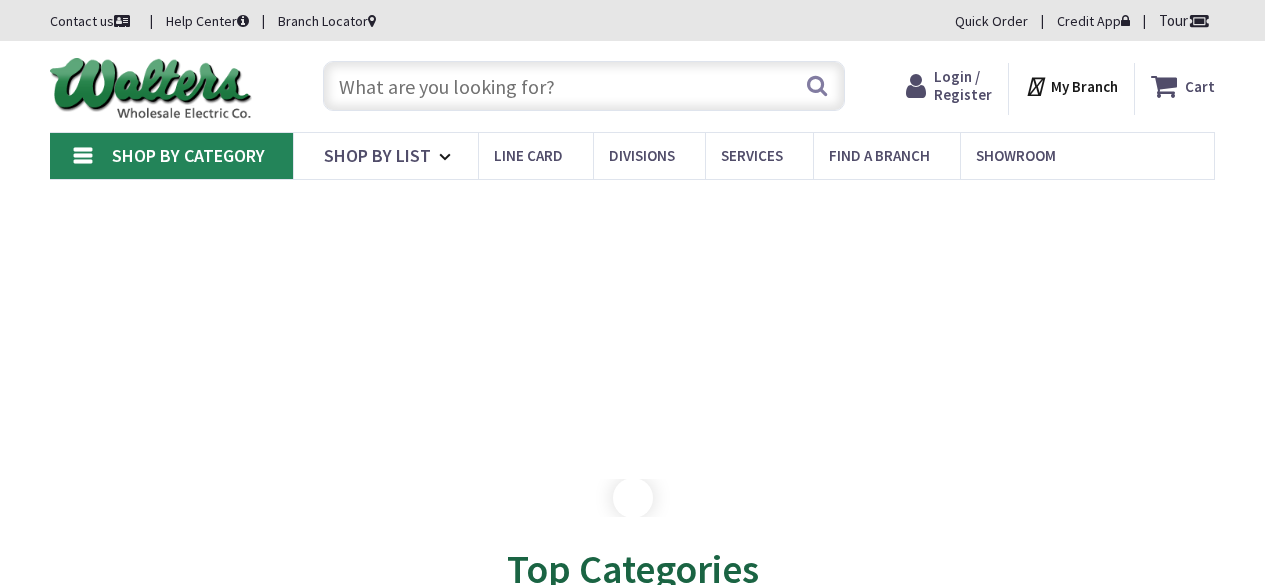 scroll, scrollTop: 0, scrollLeft: 0, axis: both 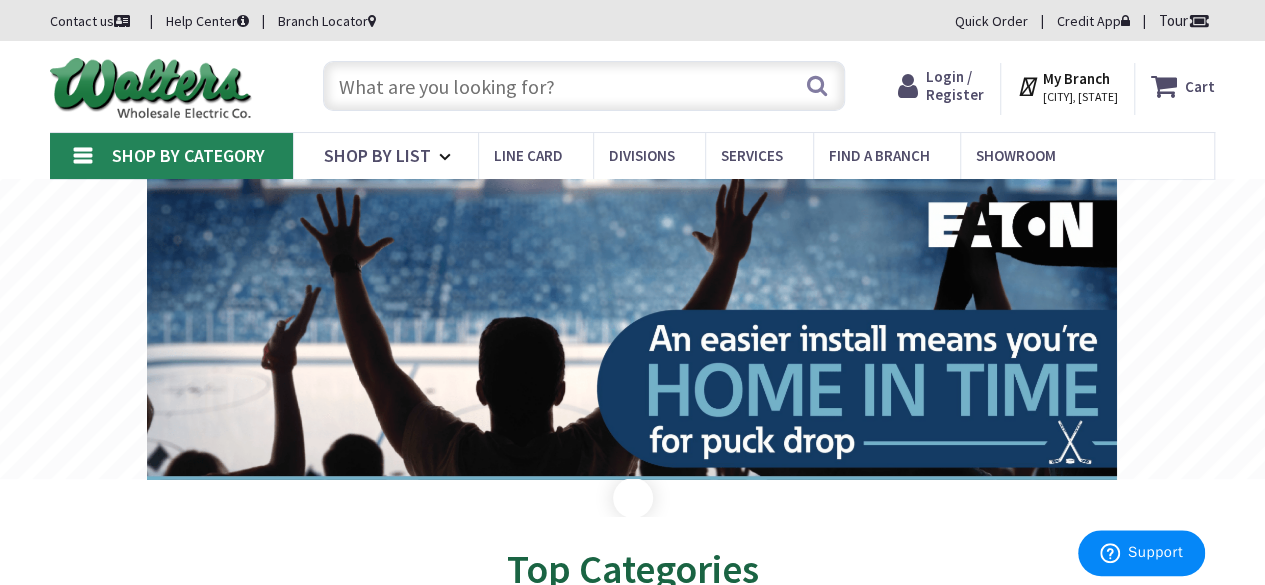 click on "Shop By Category" at bounding box center [171, 156] 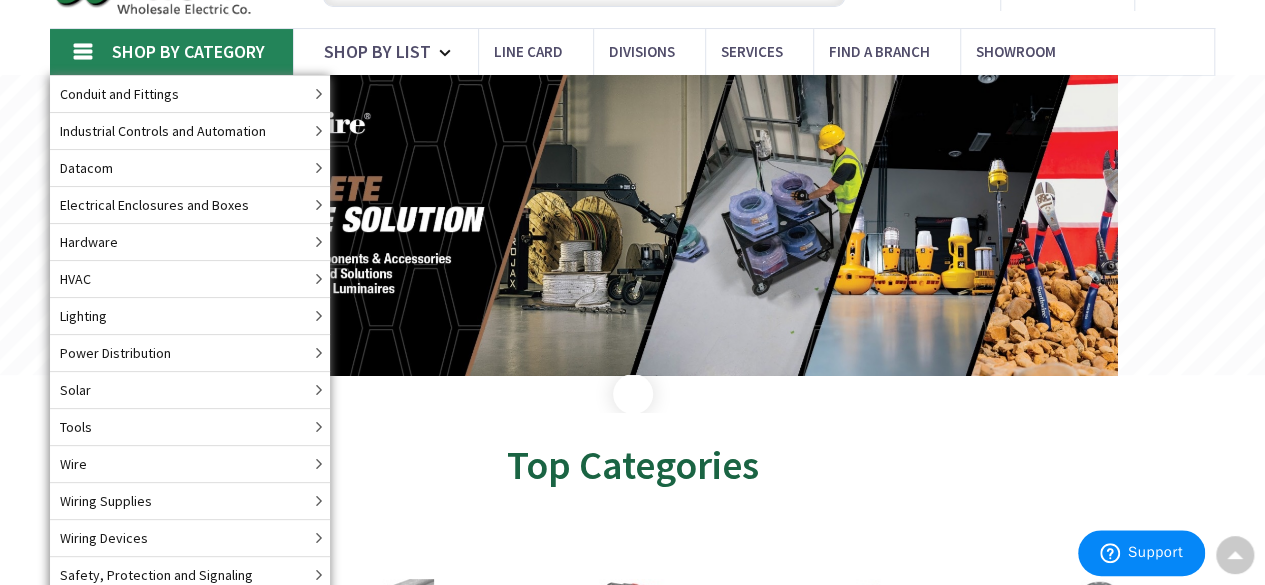 scroll, scrollTop: 0, scrollLeft: 0, axis: both 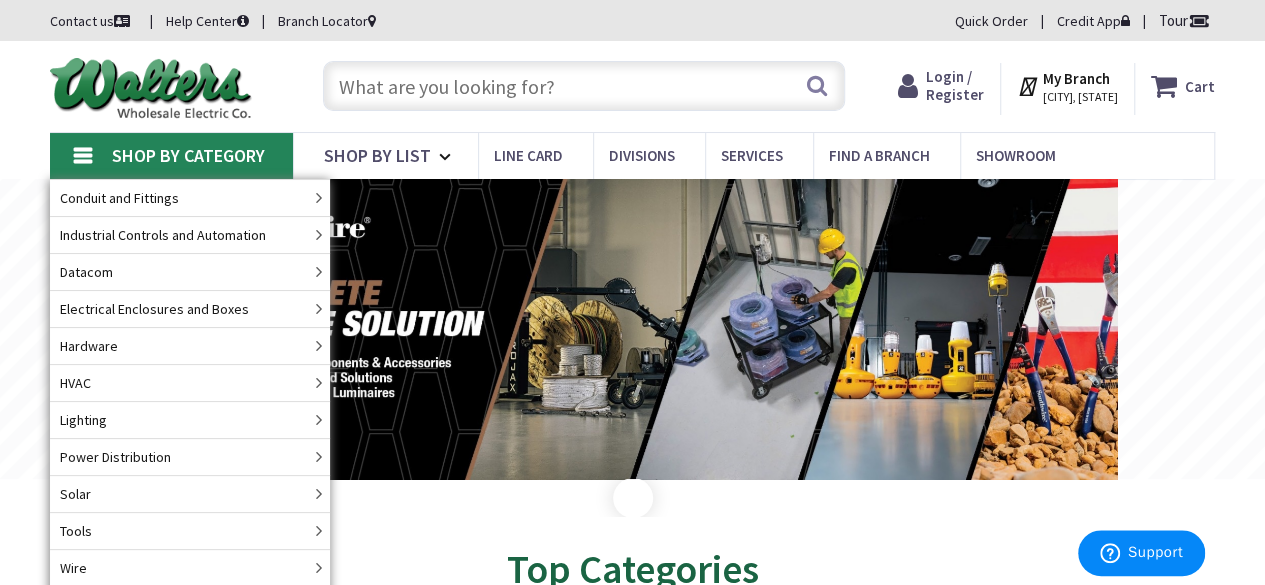 click at bounding box center [584, 86] 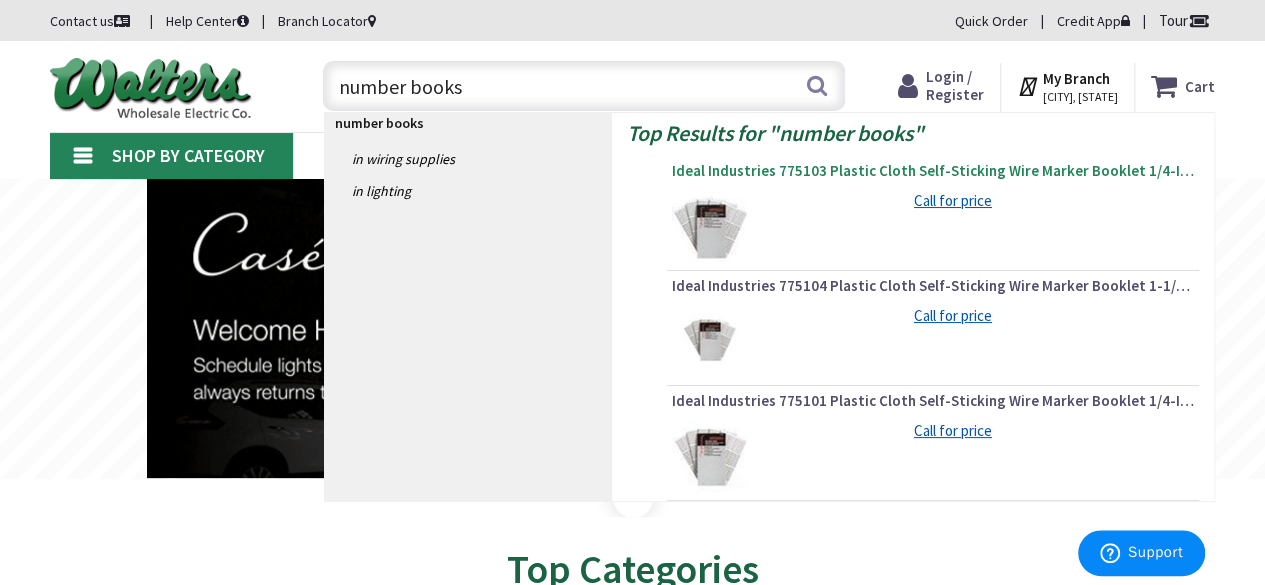 type on "number books" 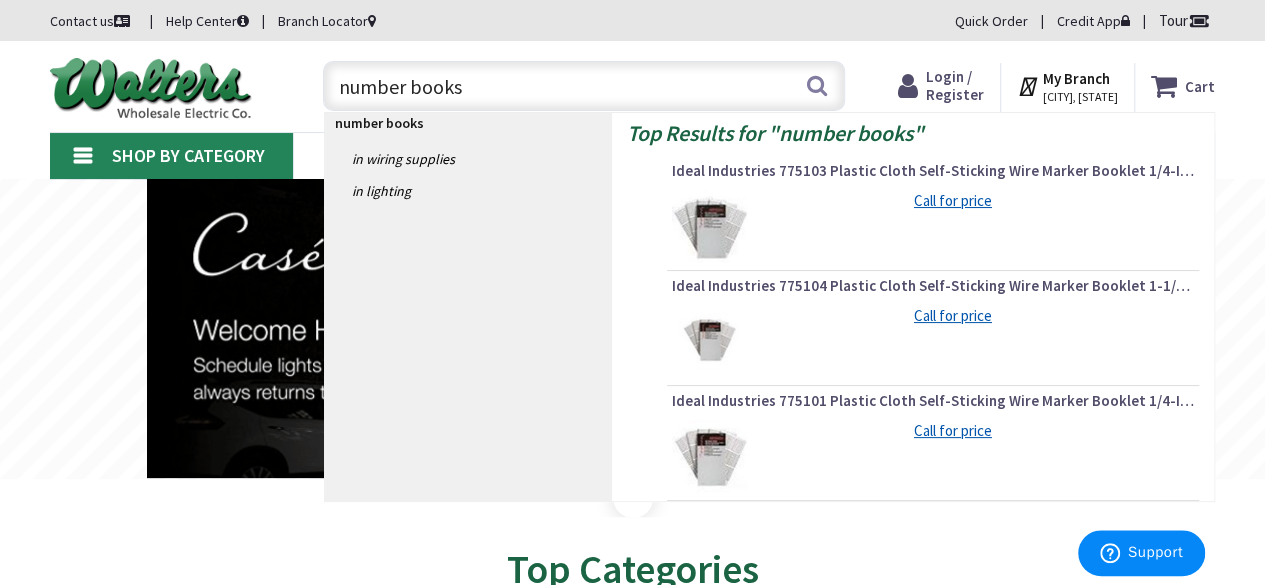 click on "Ideal Industries 775103 Plastic Cloth Self-Sticking Wire Marker Booklet 1/4-Inch x 1-1/2-Inch Legend 1 - 45 Buchanan" at bounding box center [933, 171] 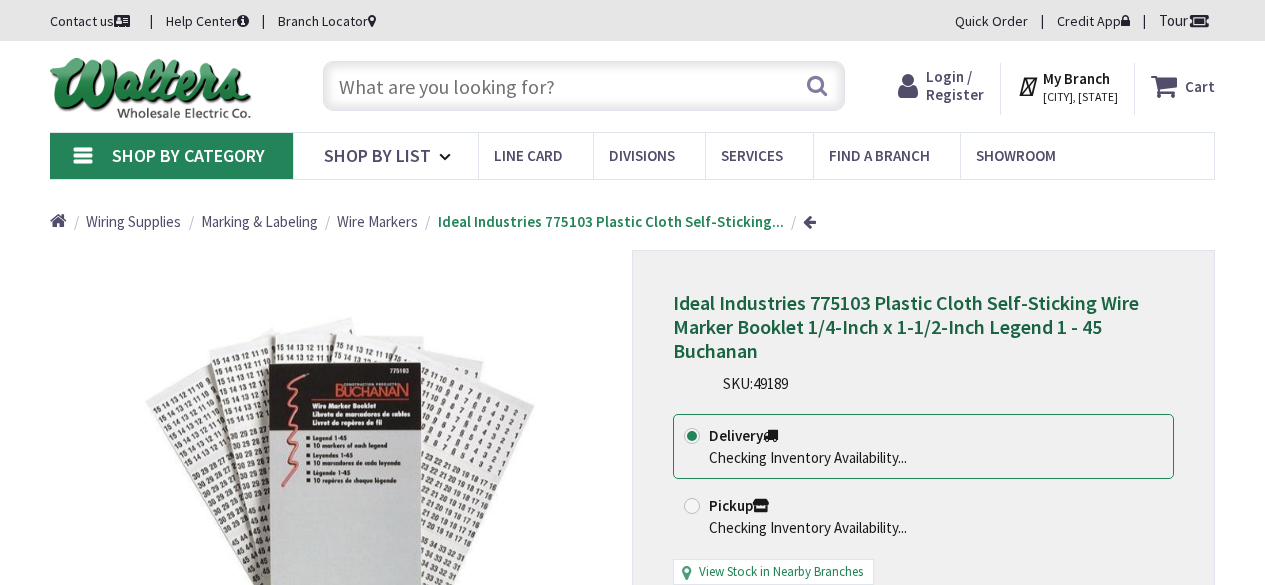 scroll, scrollTop: 0, scrollLeft: 0, axis: both 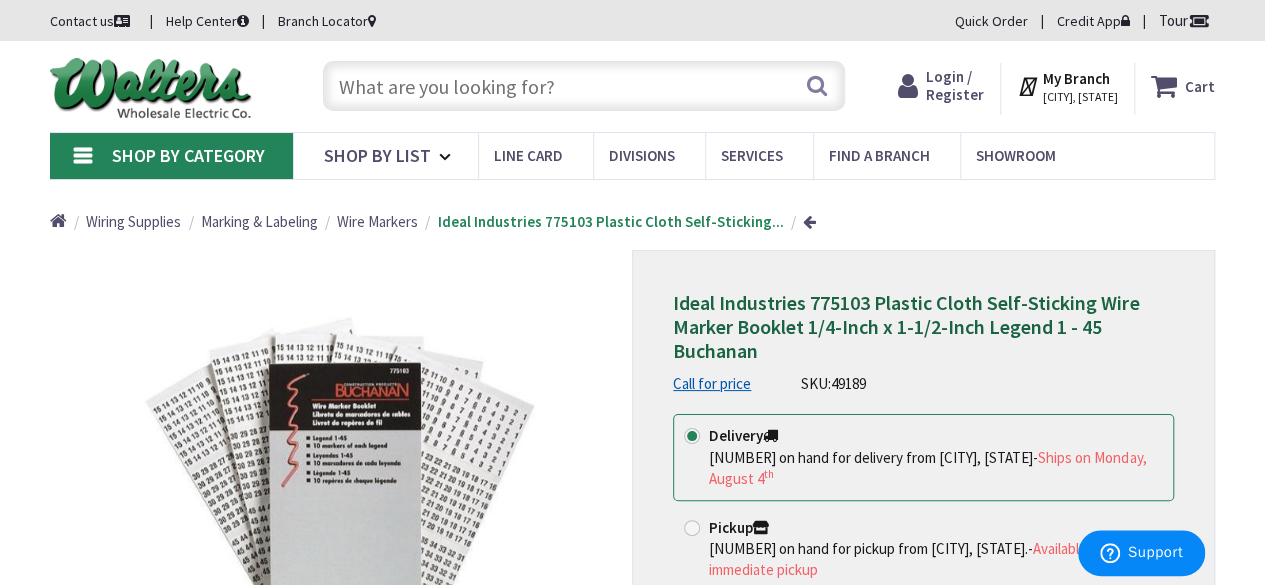 click on "Shop By Category" at bounding box center (171, 156) 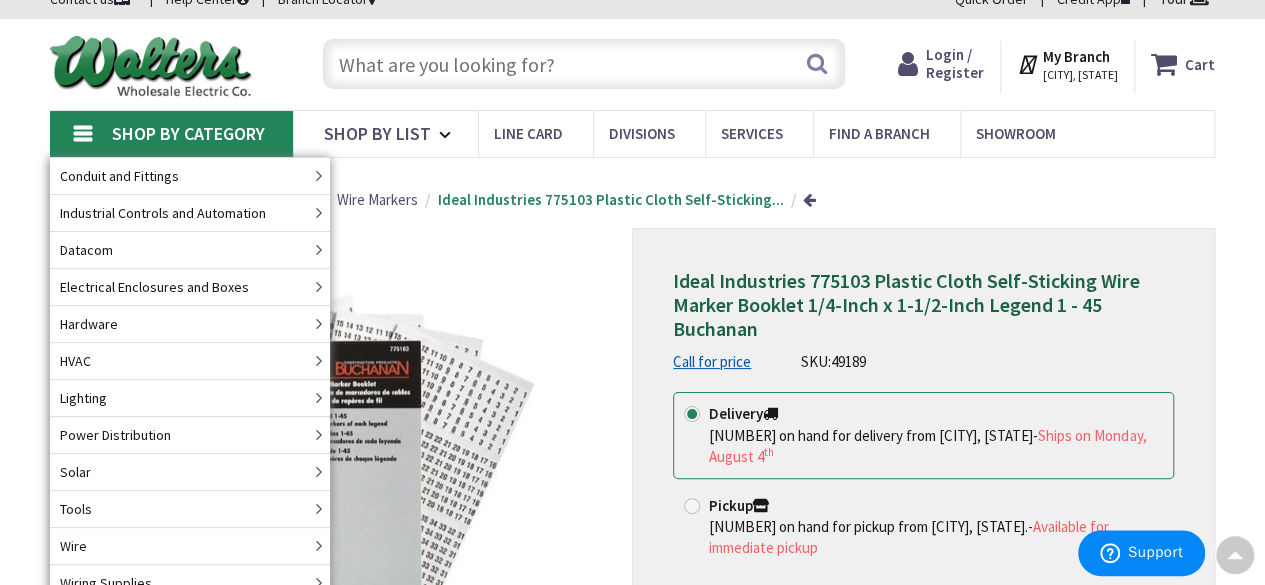 scroll, scrollTop: 0, scrollLeft: 0, axis: both 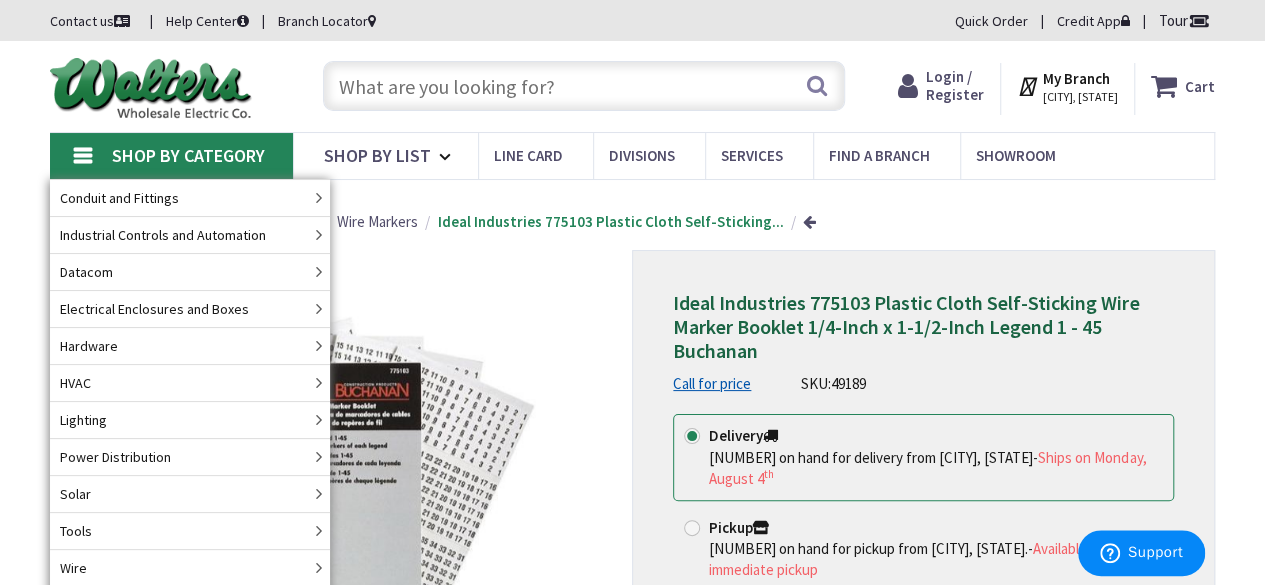 click at bounding box center [584, 86] 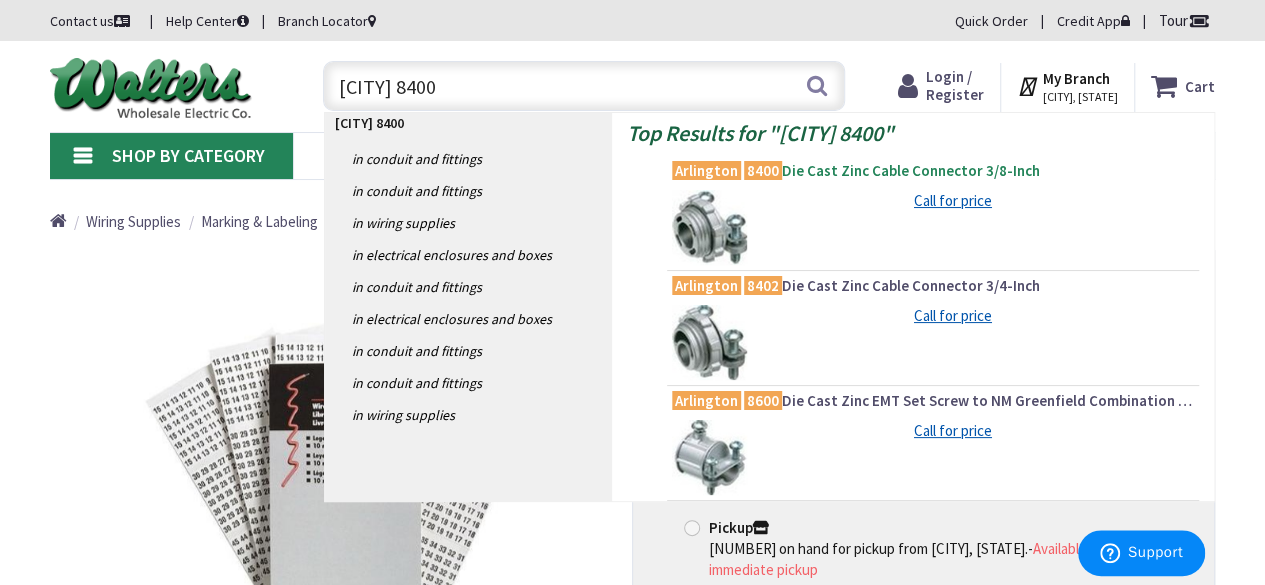 type on "arlington 8400" 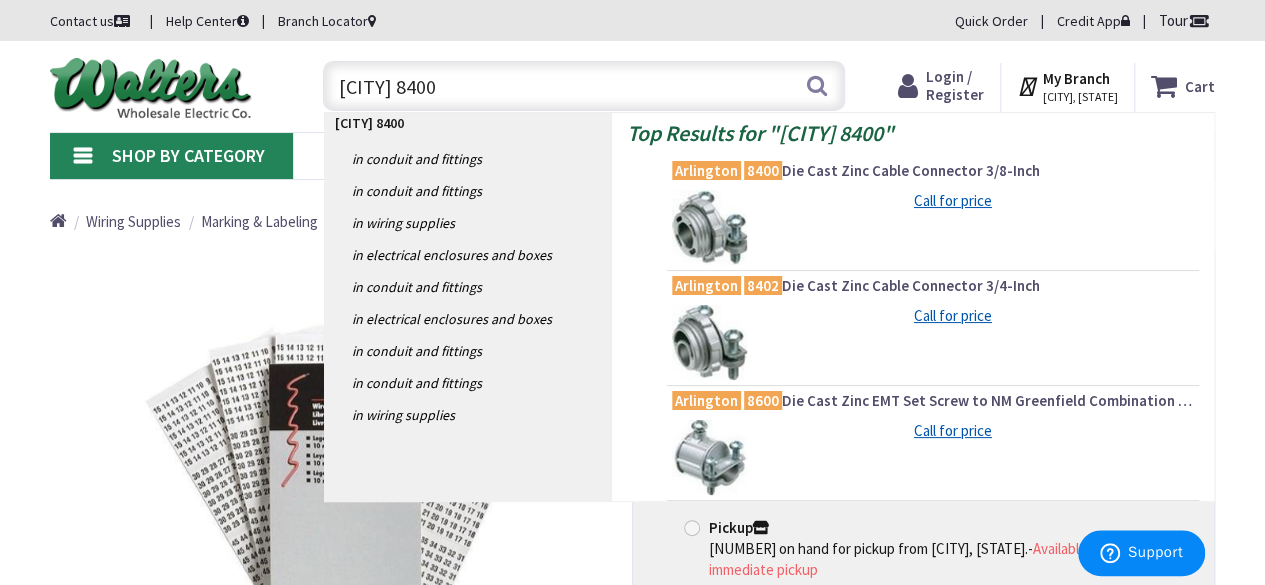 click on "Arlington   8400  Die Cast Zinc Cable Connector 3/8-Inch" at bounding box center (933, 171) 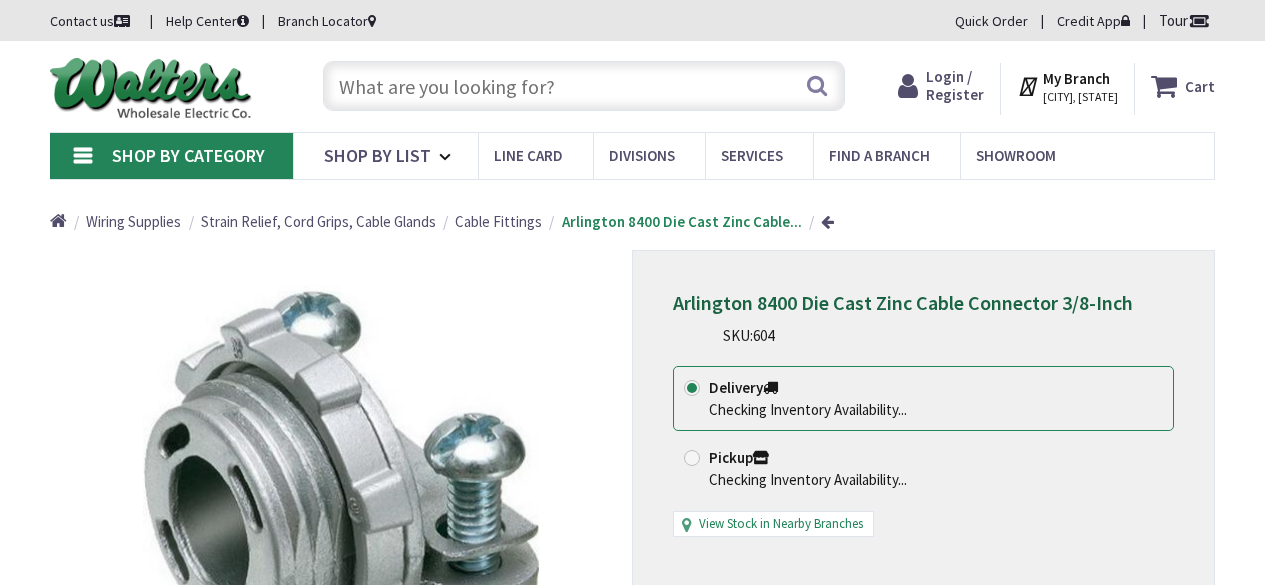 scroll, scrollTop: 0, scrollLeft: 0, axis: both 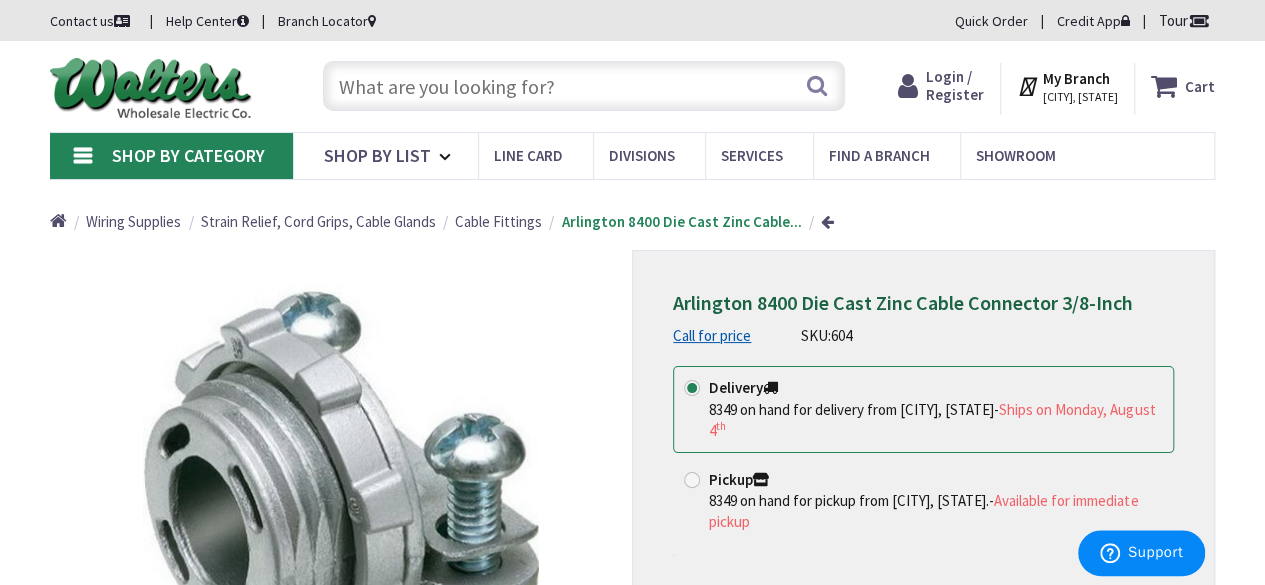 click at bounding box center (584, 86) 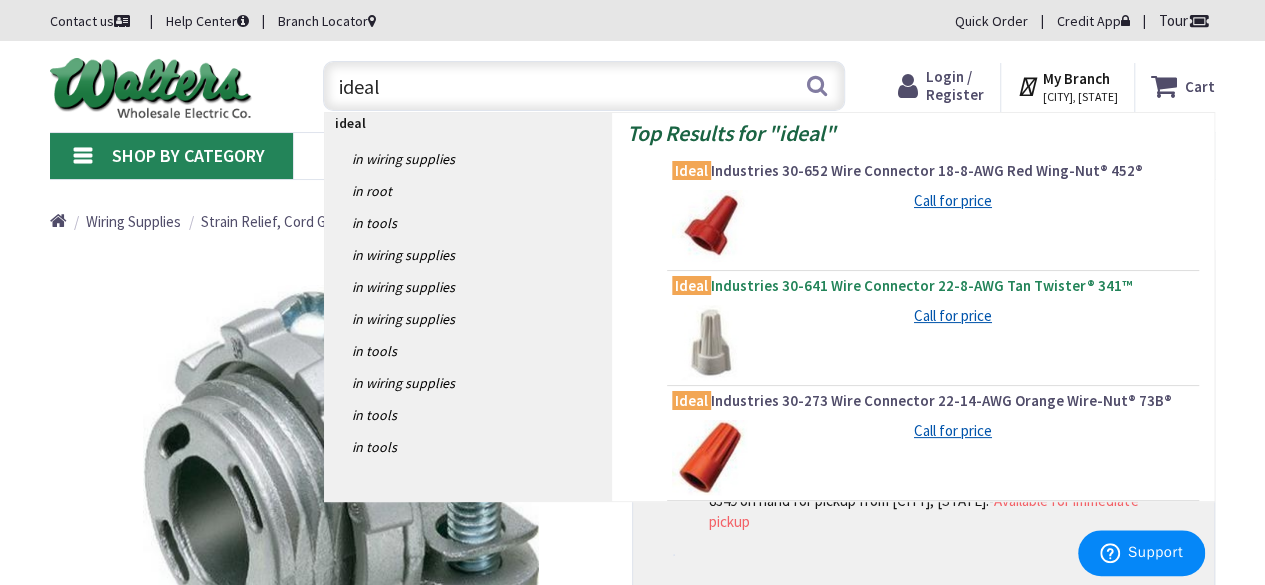 type on "ideal" 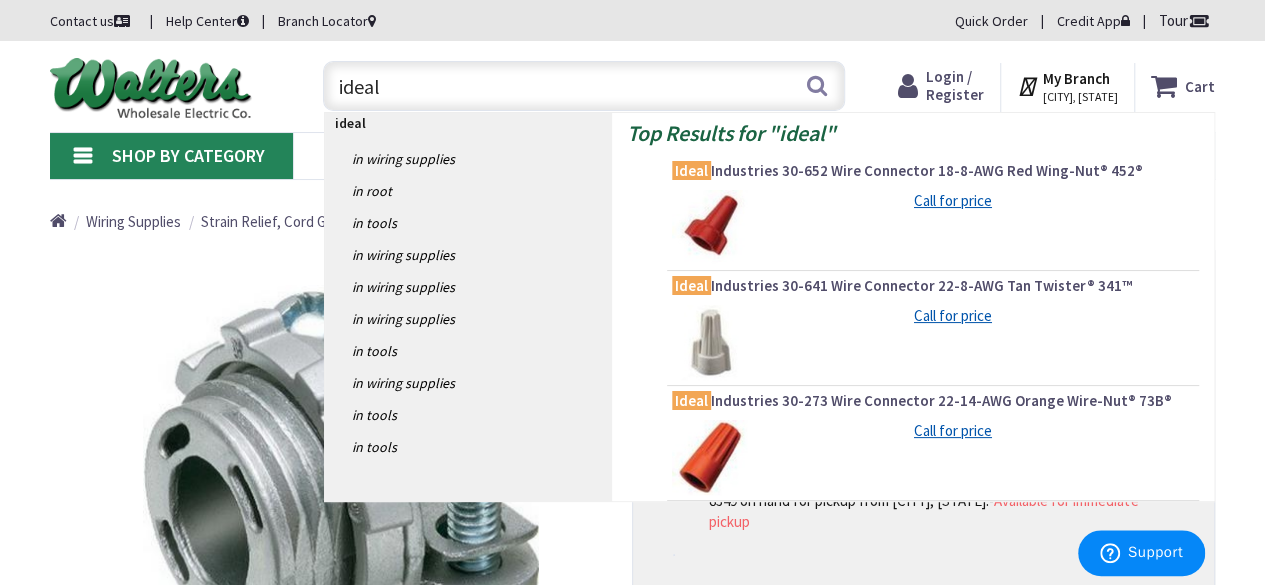 click on "Ideal  Industries 30-641 Wire Connector 22-8-AWG Tan Twister® 341™" at bounding box center (933, 286) 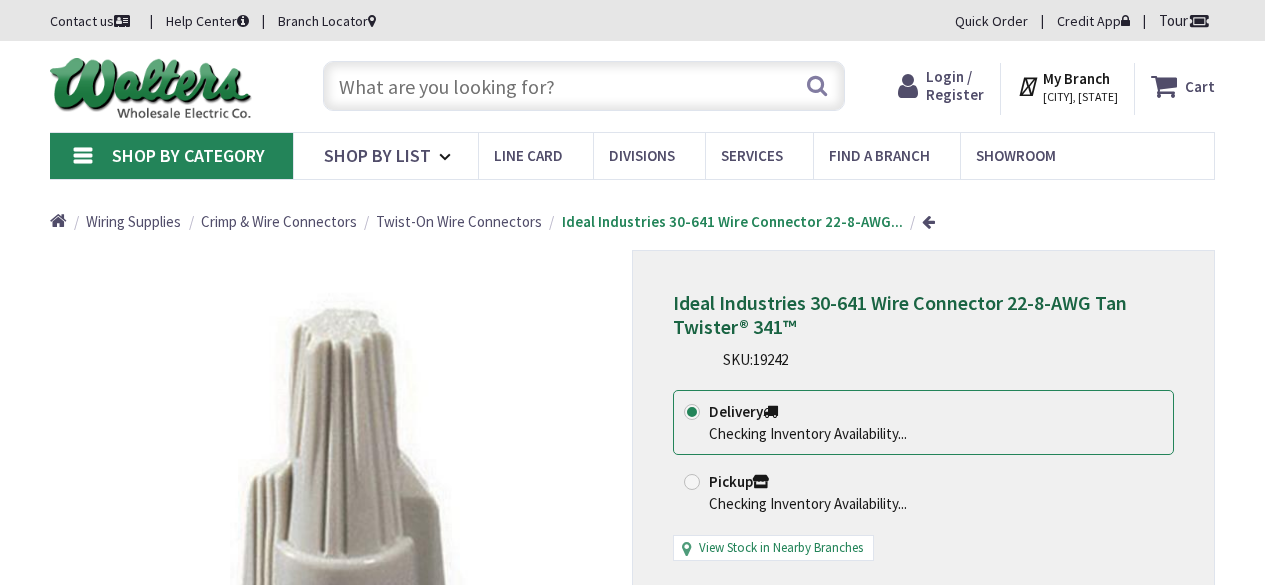 scroll, scrollTop: 0, scrollLeft: 0, axis: both 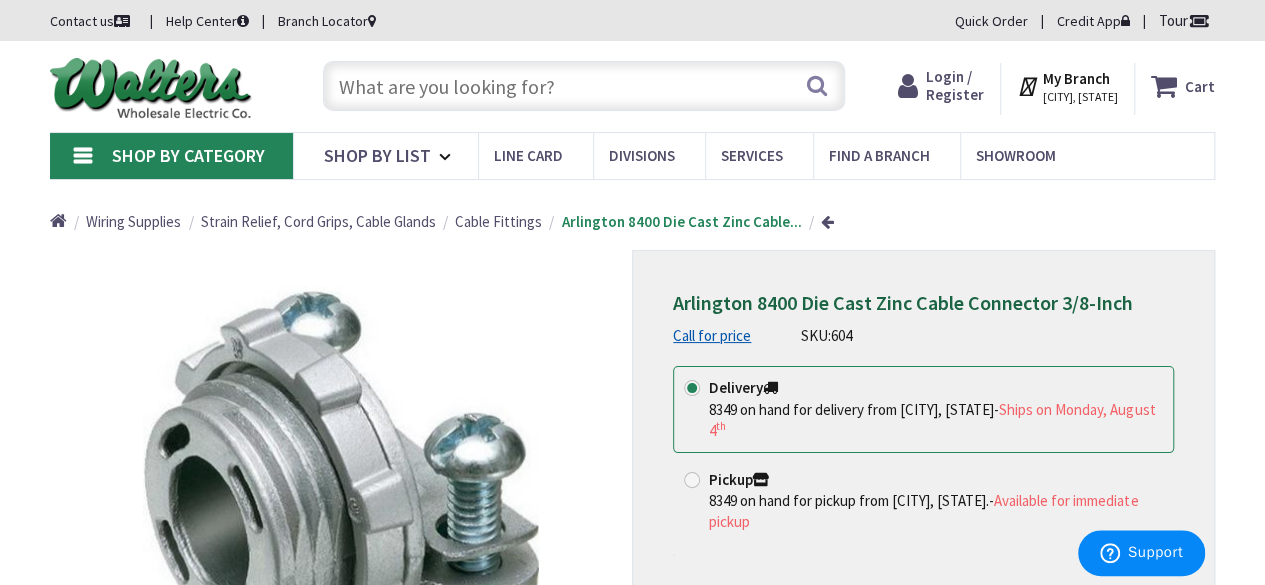 click at bounding box center (584, 86) 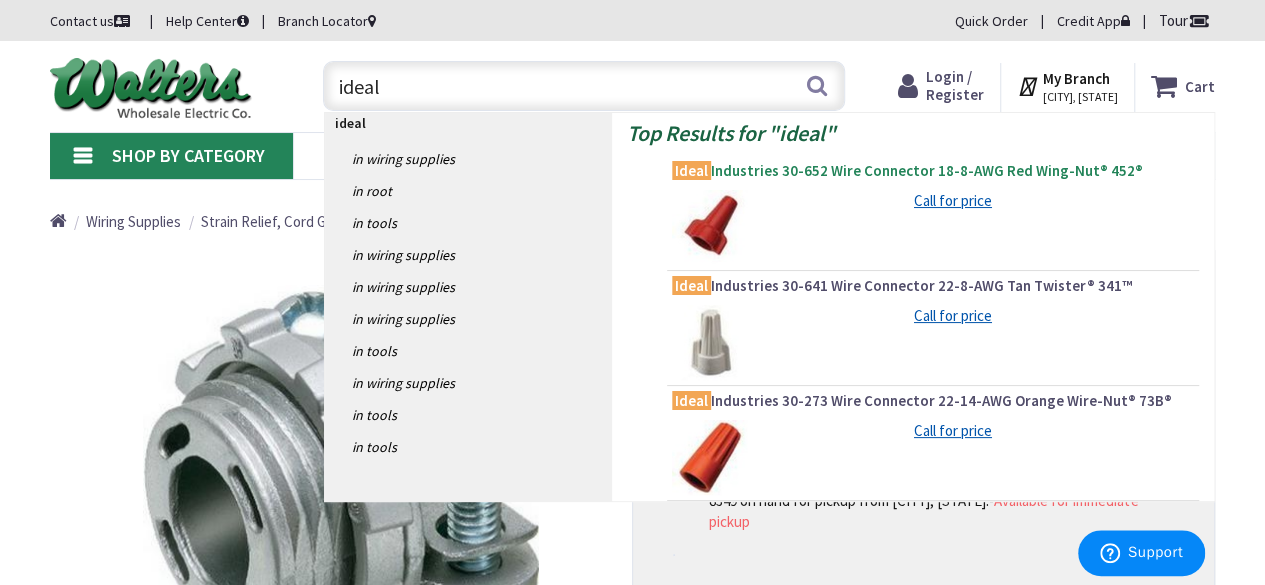 type on "ideal" 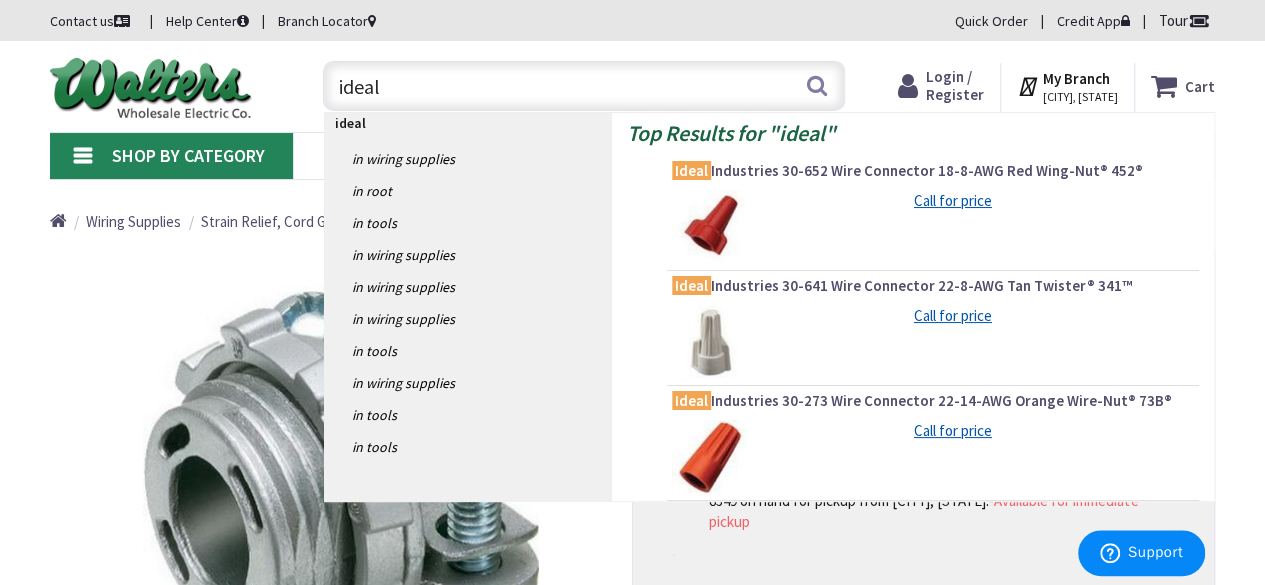 click on "Ideal  Industries 30-652 Wire Connector 18-8-AWG Red Wing-Nut® 452®" at bounding box center (933, 171) 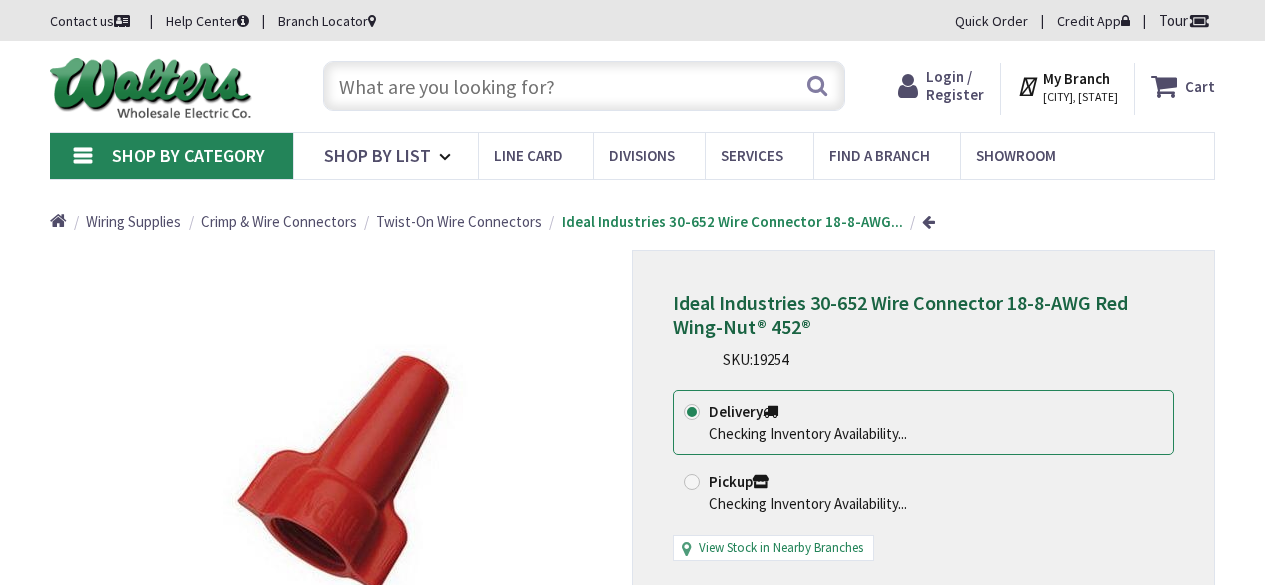 scroll, scrollTop: 0, scrollLeft: 0, axis: both 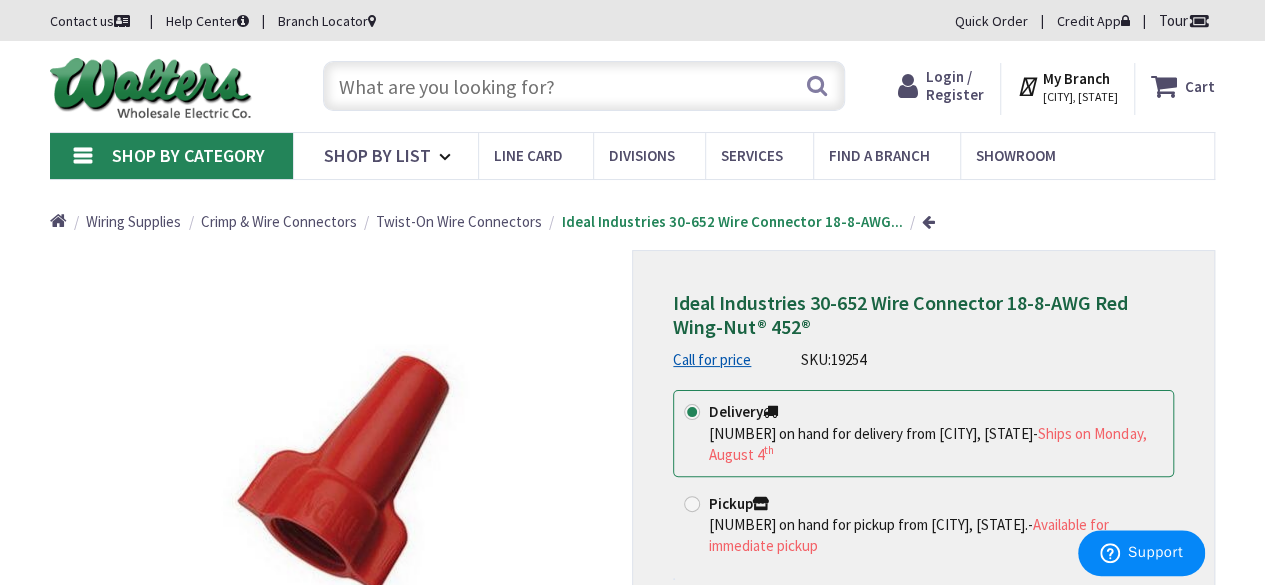 click at bounding box center (584, 86) 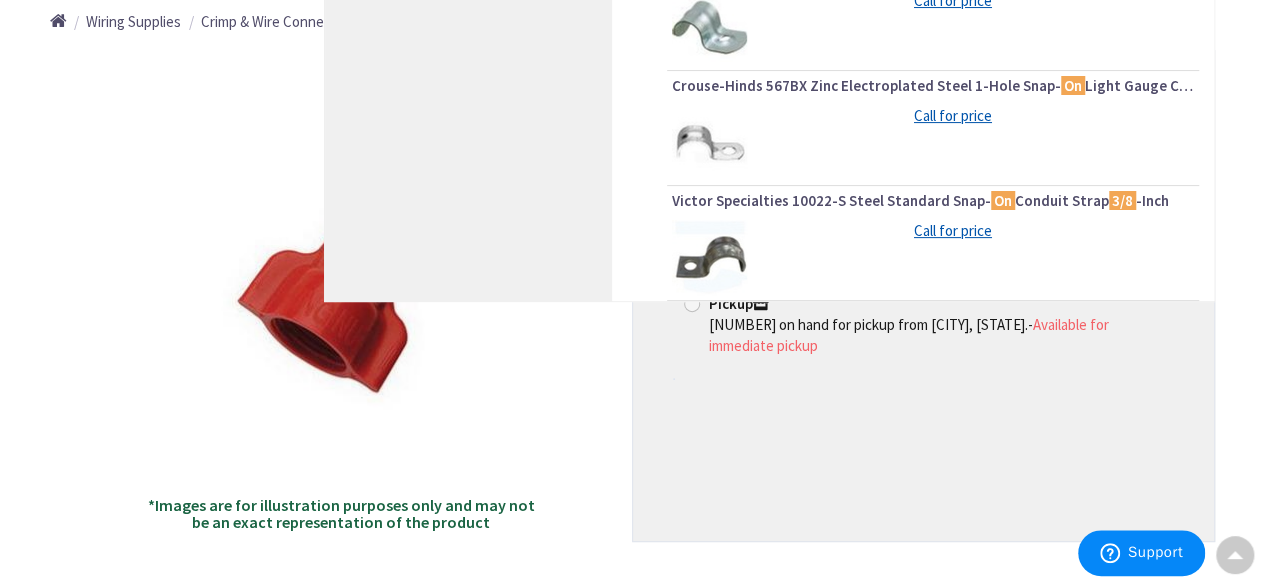 scroll, scrollTop: 0, scrollLeft: 0, axis: both 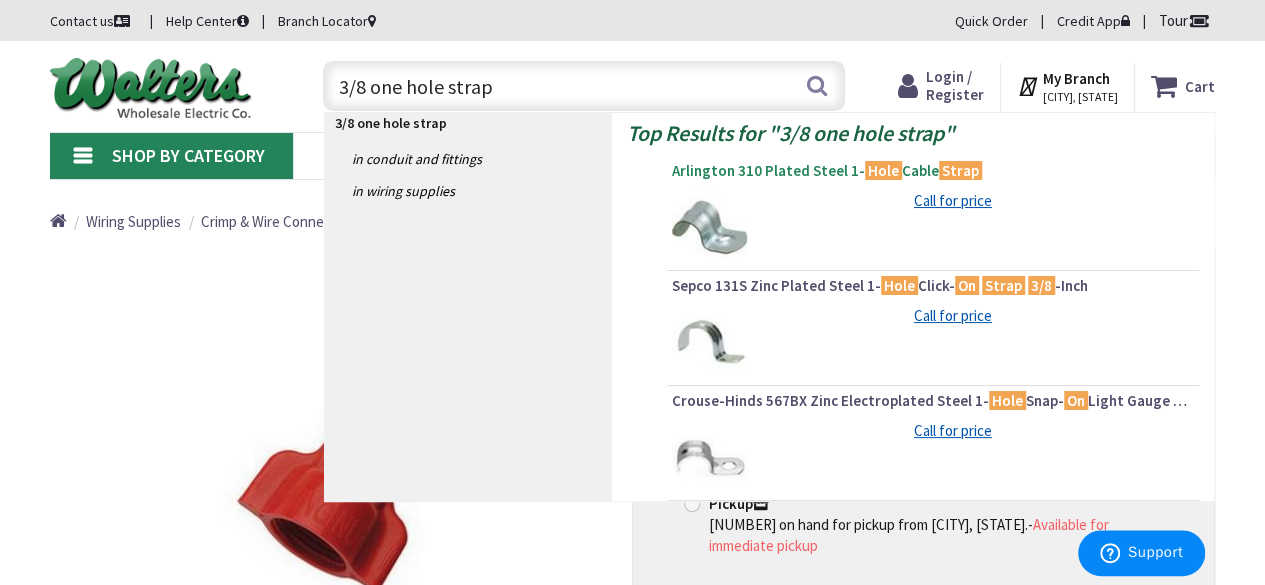 type on "3/8 one hole strap" 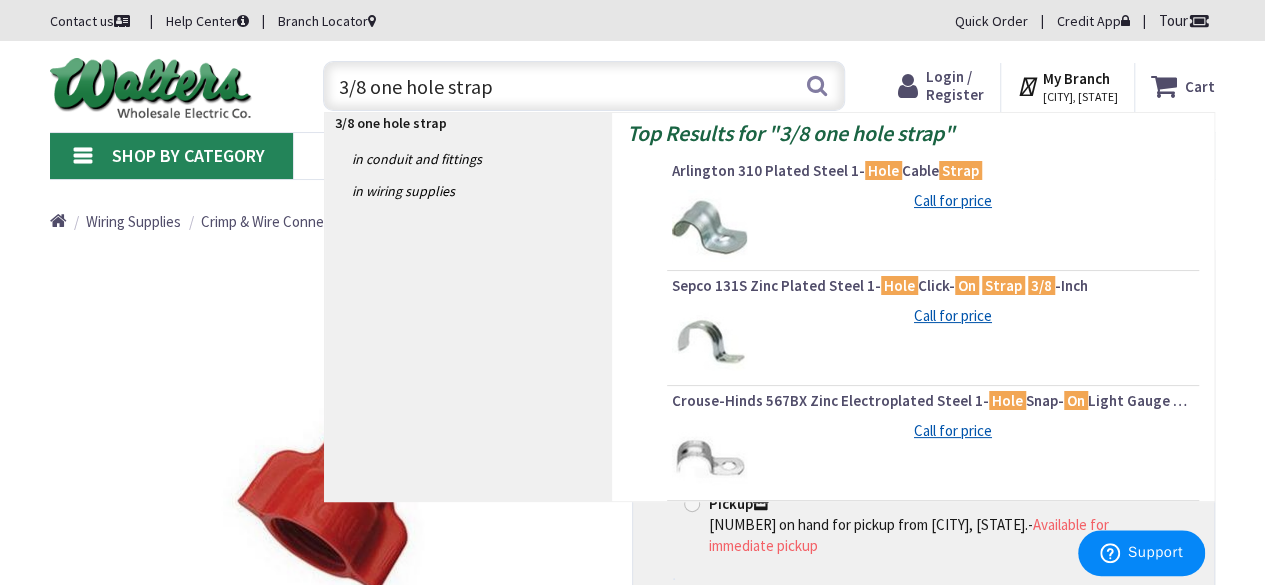 click on "Arlington 310 Plated Steel 1- Hole  Cable  Strap" at bounding box center (933, 171) 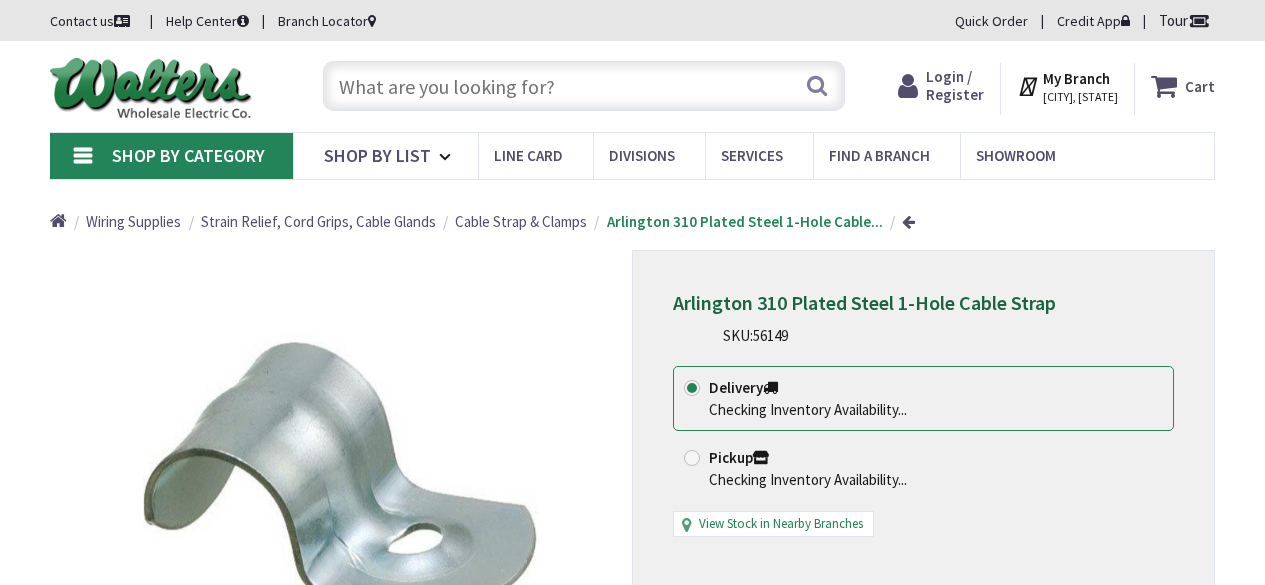 scroll, scrollTop: 0, scrollLeft: 0, axis: both 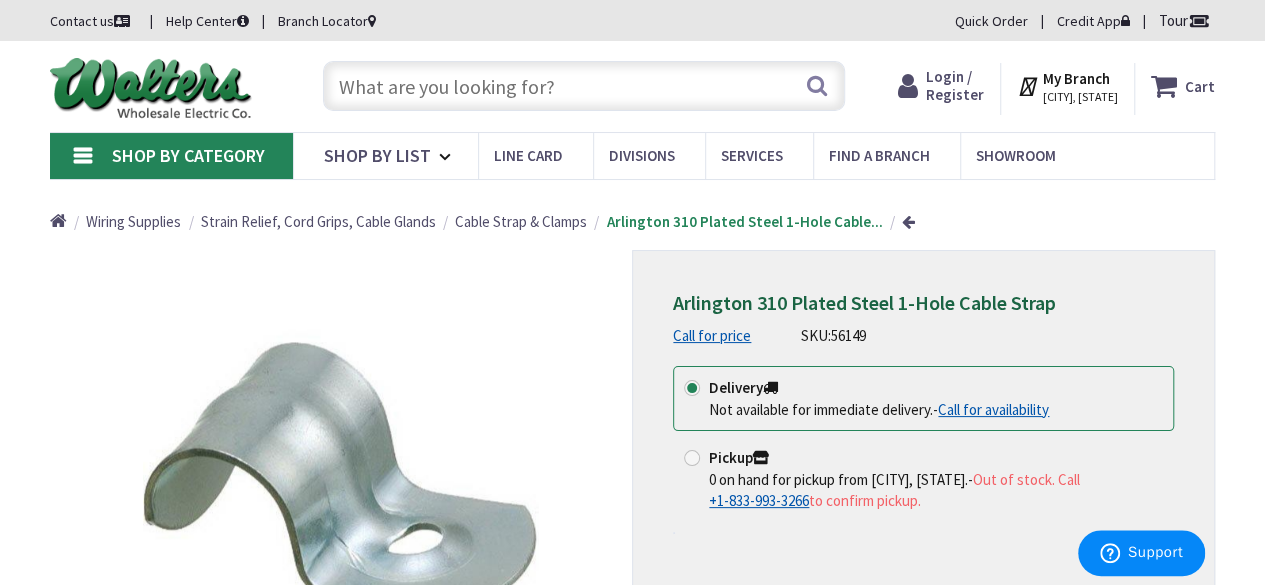 click at bounding box center (584, 86) 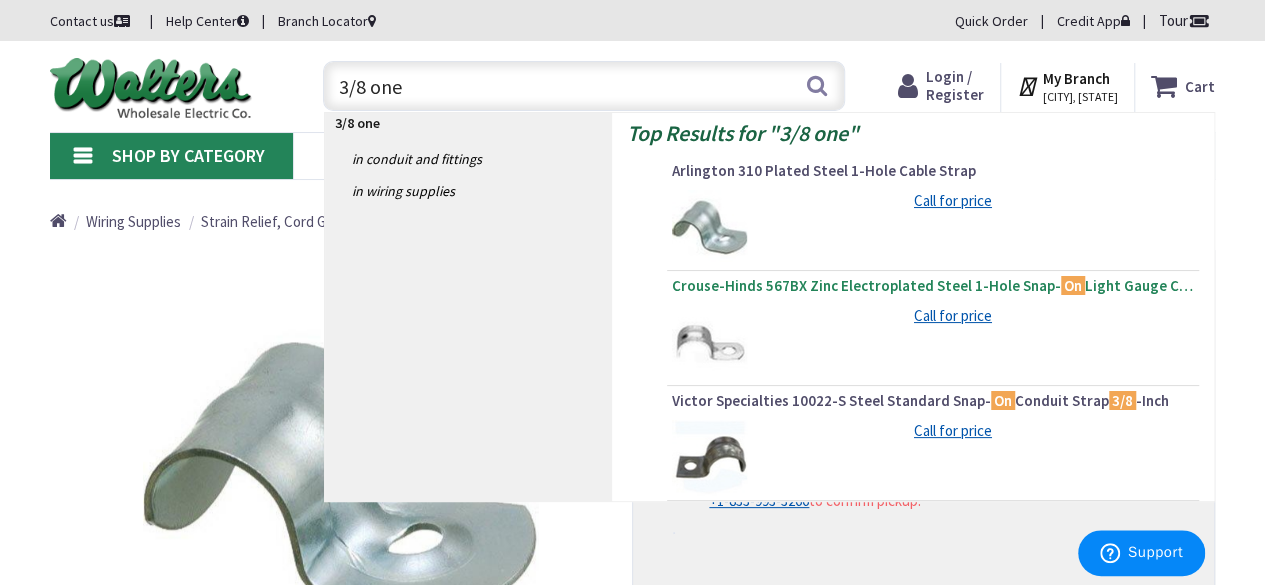 type on "3/8 one" 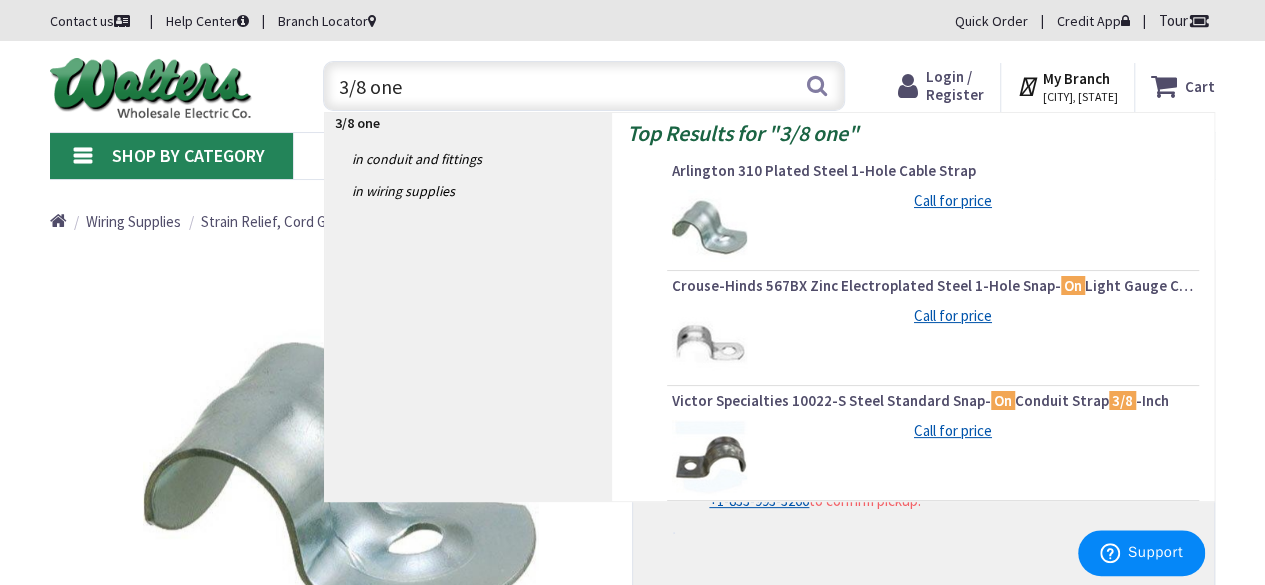 click on "Crouse-Hinds 567BX Zinc Electroplated Steel 1-Hole Snap- On  Light Gauge Clamp  3/8 -Inch" at bounding box center (933, 286) 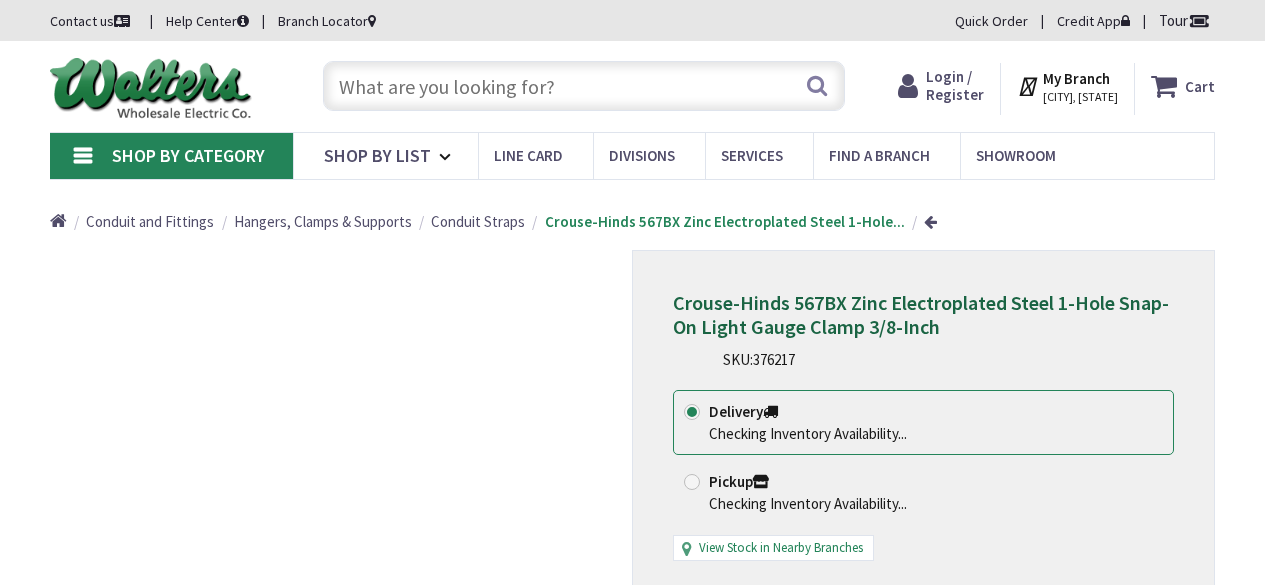 scroll, scrollTop: 0, scrollLeft: 0, axis: both 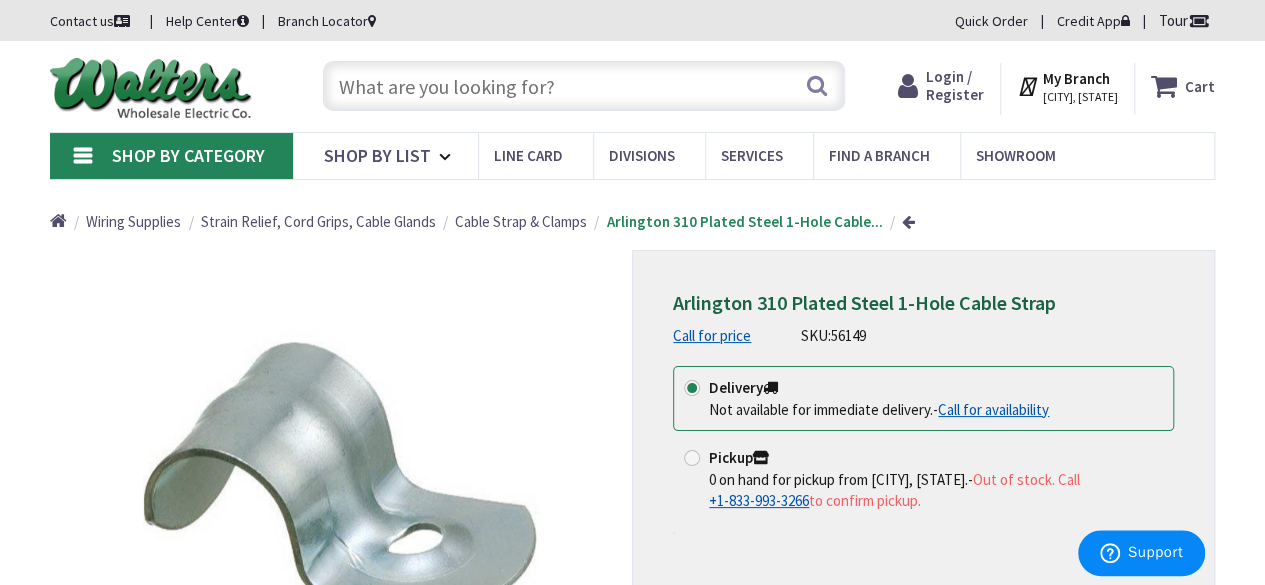 click on "Cable Strap & Clamps" at bounding box center (521, 221) 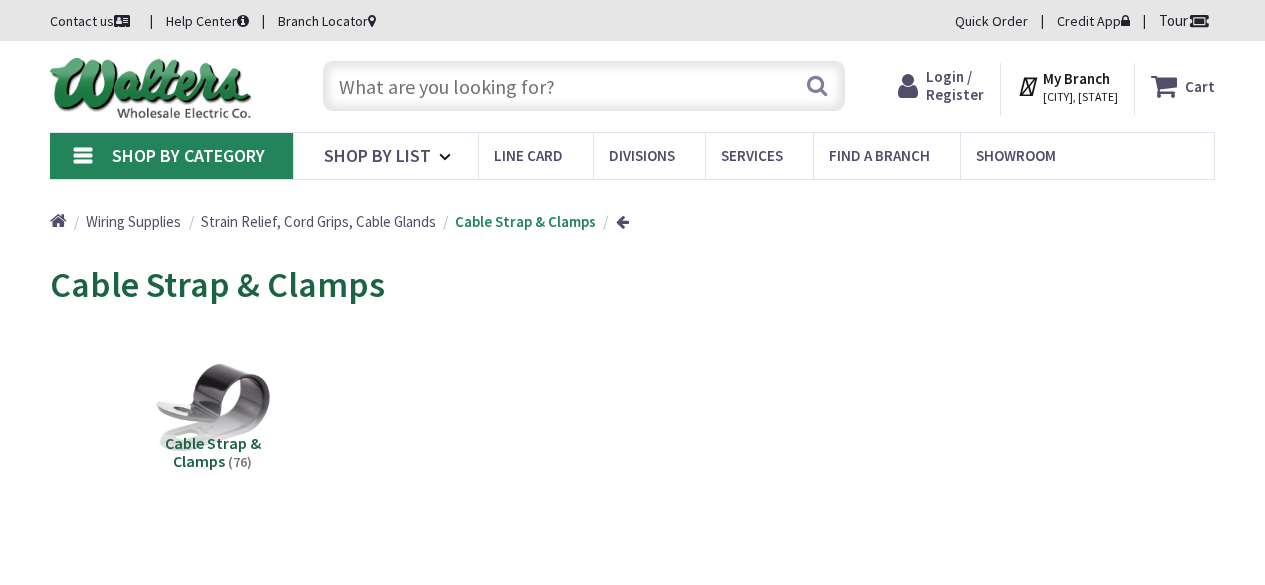 scroll, scrollTop: 0, scrollLeft: 0, axis: both 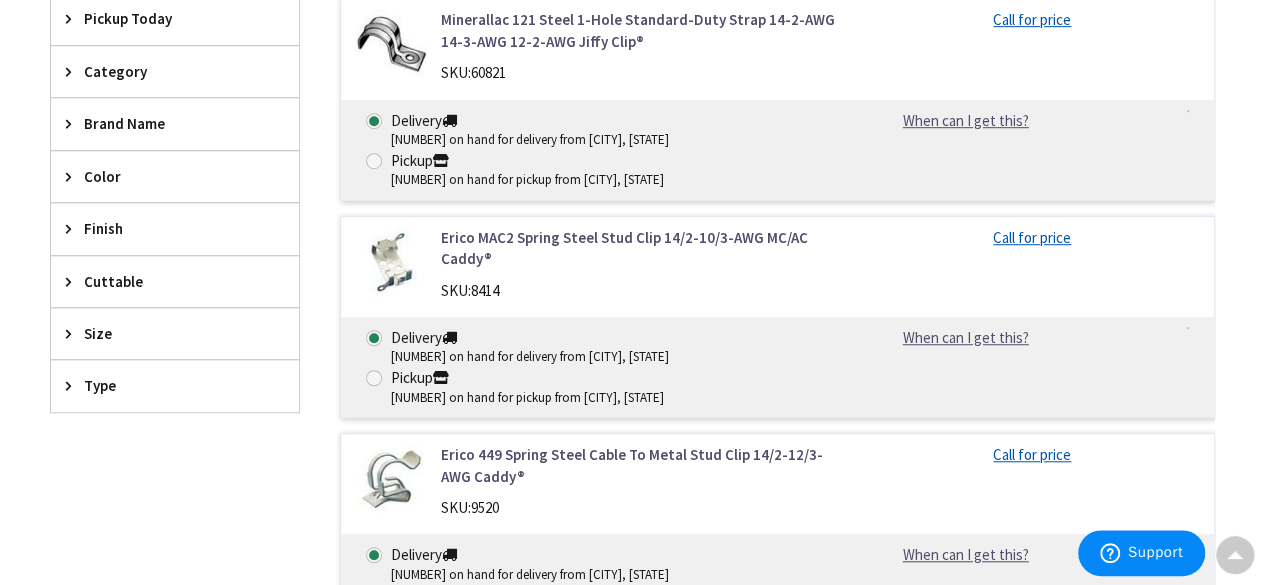 click on "Minerallac 121 Steel 1-Hole Standard-Duty Strap 14-2-AWG 14-3-AWG 12-2-AWG Jiffy Clip®" at bounding box center (638, 30) 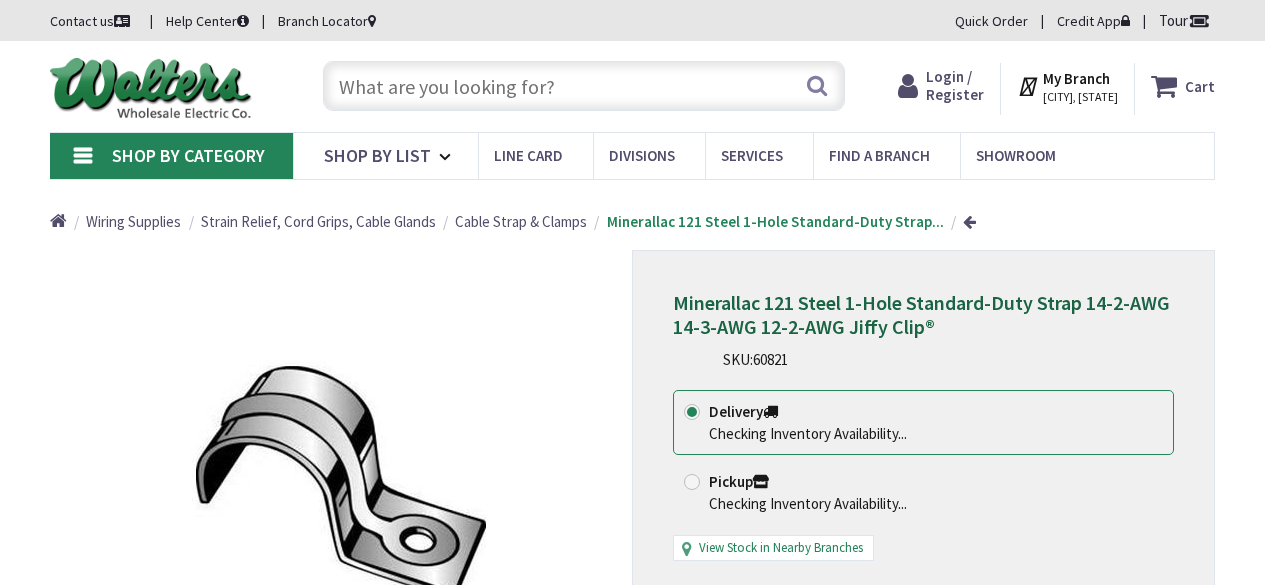 scroll, scrollTop: 0, scrollLeft: 0, axis: both 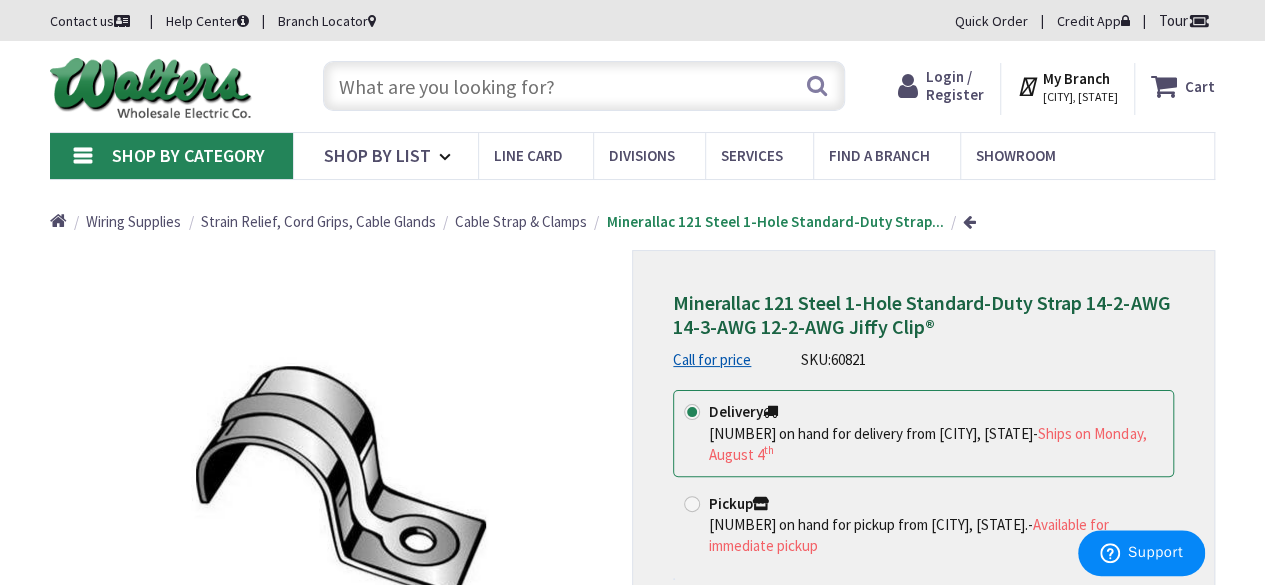 click on "Shop By Category" at bounding box center [171, 156] 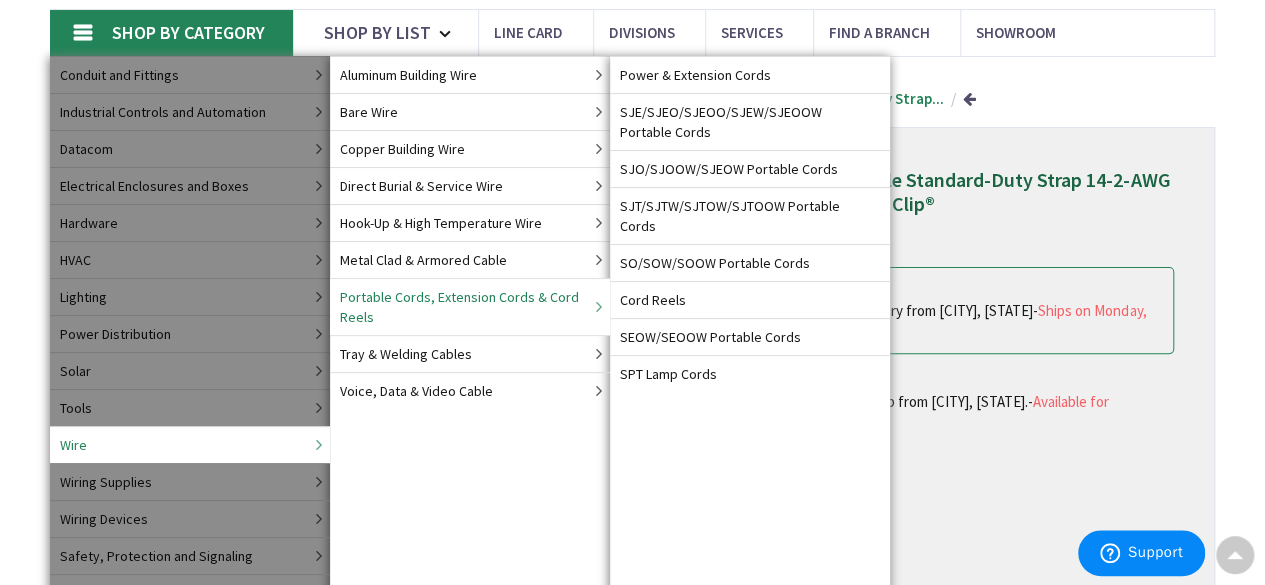 scroll, scrollTop: 100, scrollLeft: 0, axis: vertical 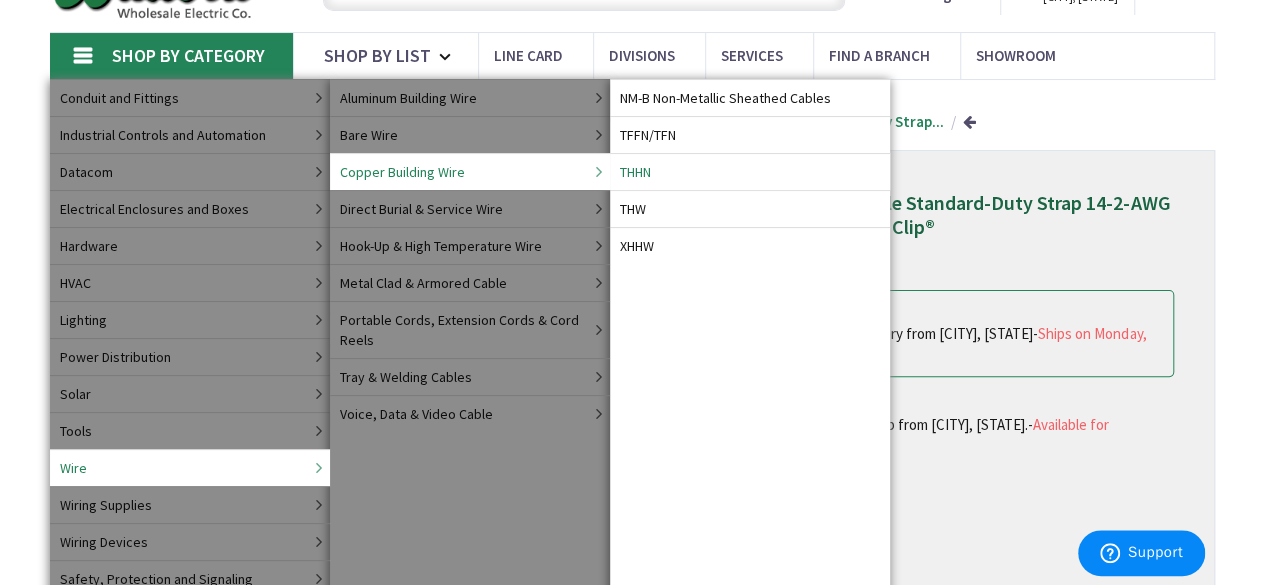 click on "THHN" at bounding box center [635, 172] 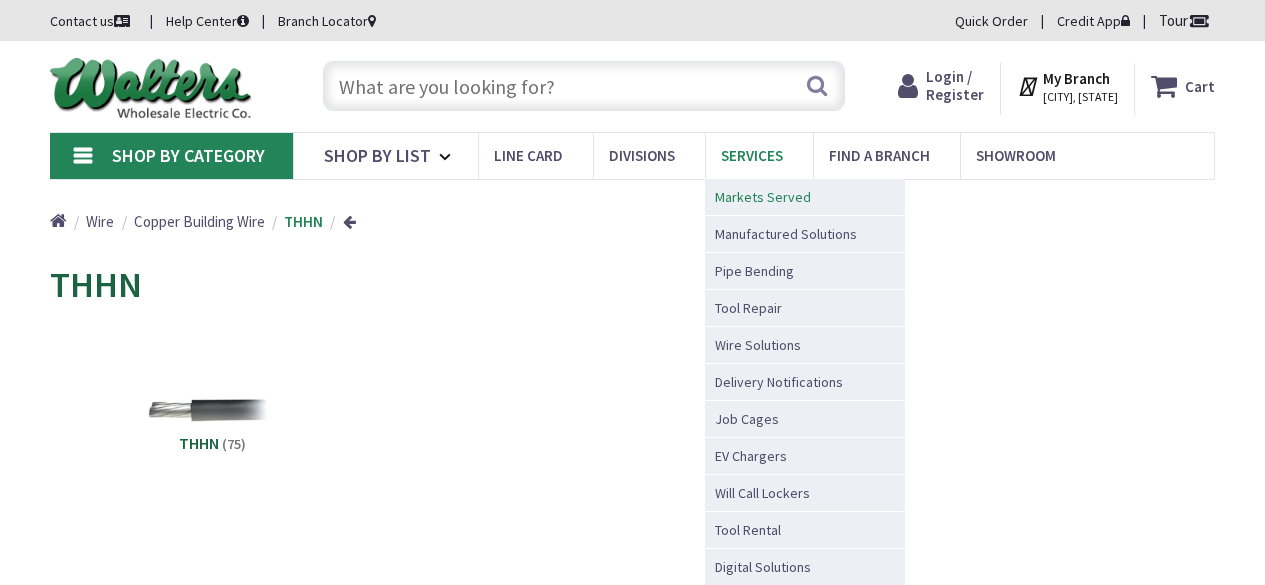 scroll, scrollTop: 0, scrollLeft: 0, axis: both 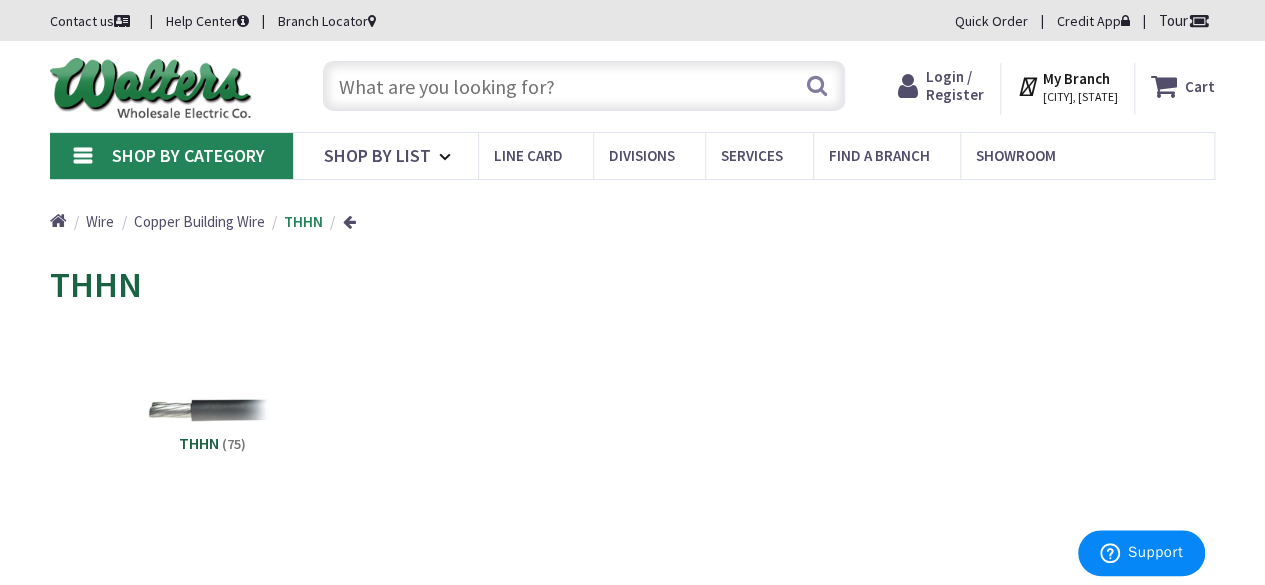 click at bounding box center [584, 86] 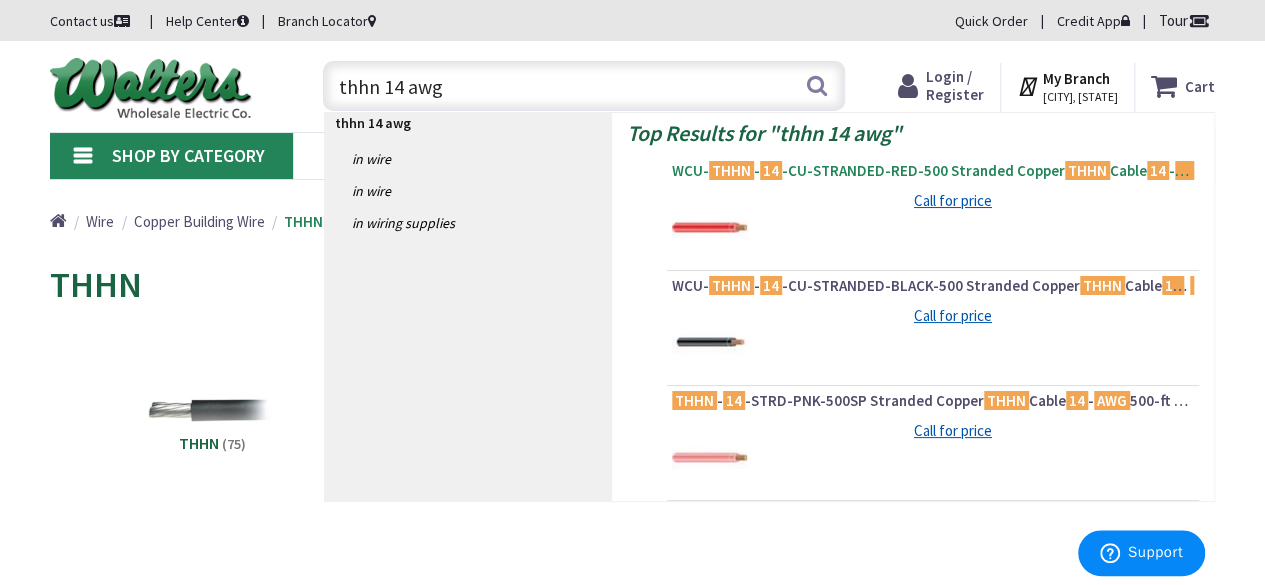 type on "thhn 14 awg" 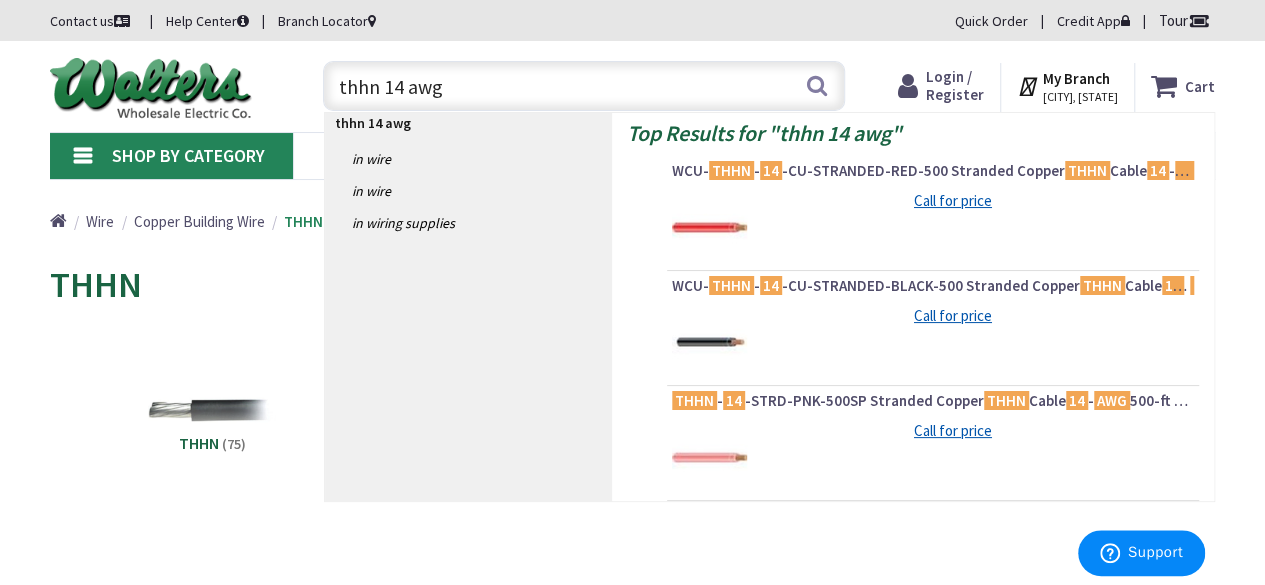 click on "WCU- THHN - 14 -CU-STRANDED-RED-500 Stranded Copper  THHN  Cable  14 - AWG  500-ft Spool Red" at bounding box center (933, 171) 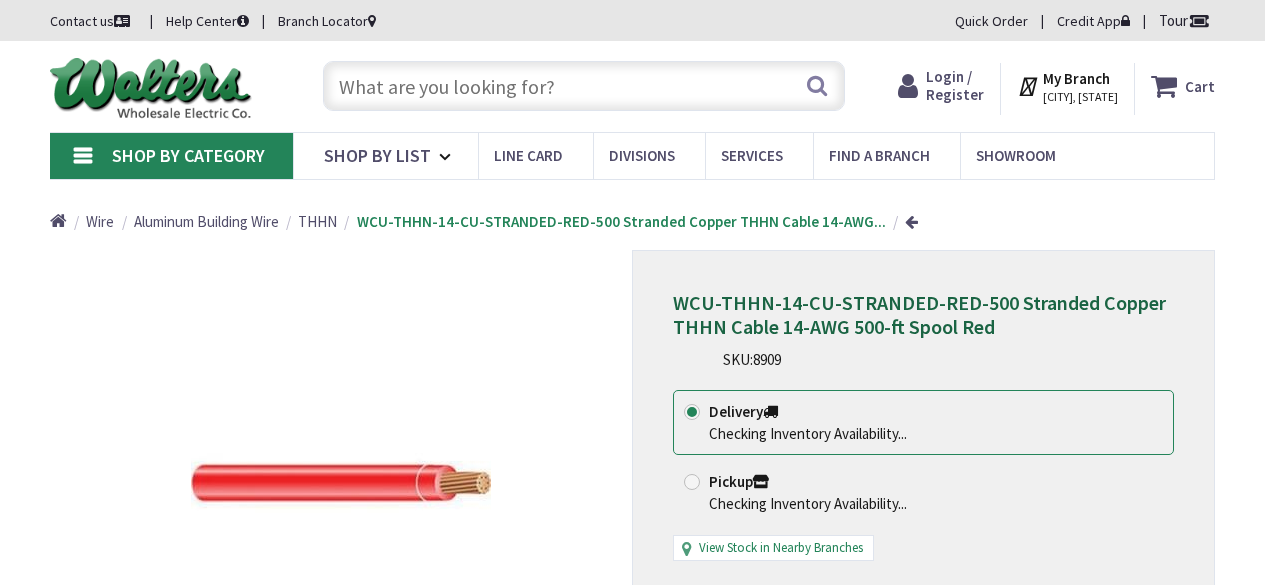 scroll, scrollTop: 0, scrollLeft: 0, axis: both 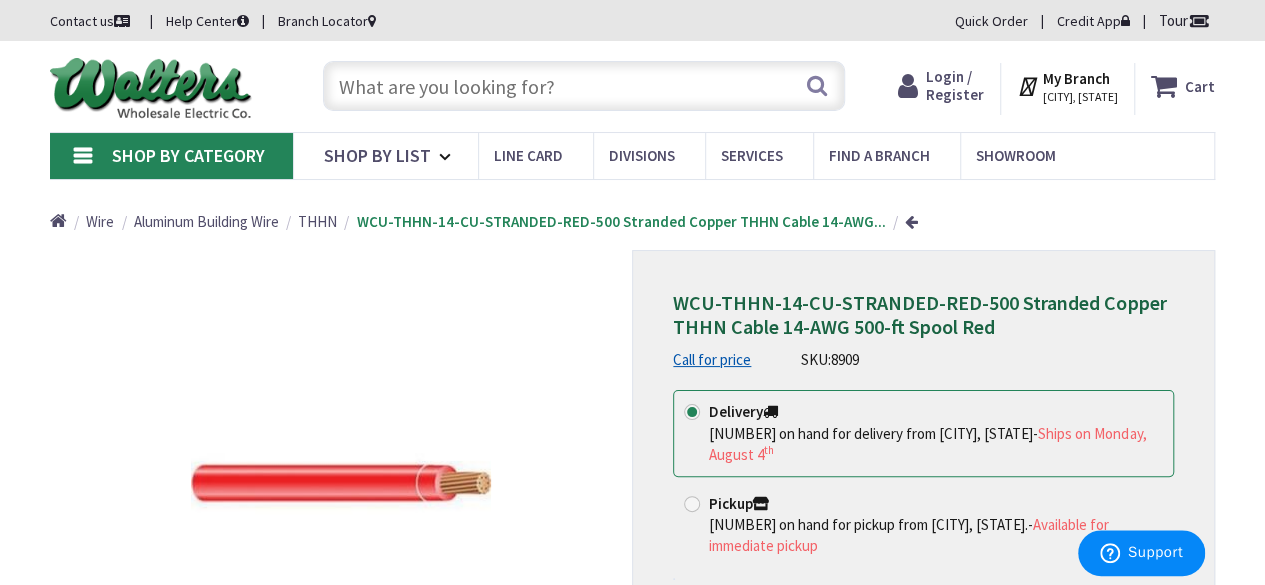 click at bounding box center (584, 86) 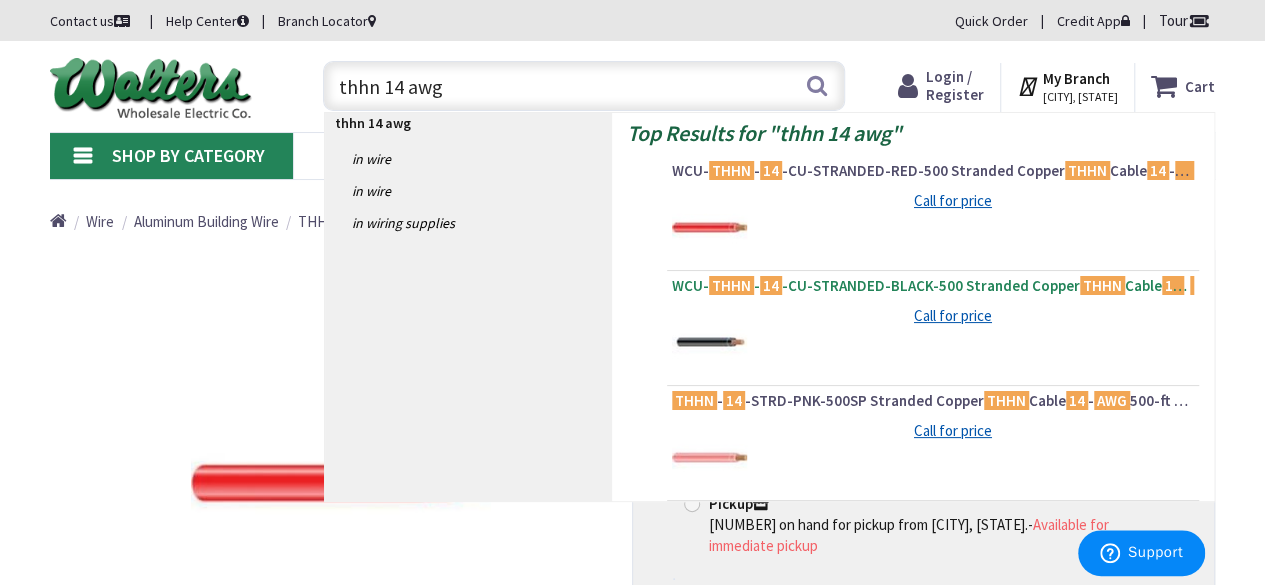 type on "thhn 14 awg" 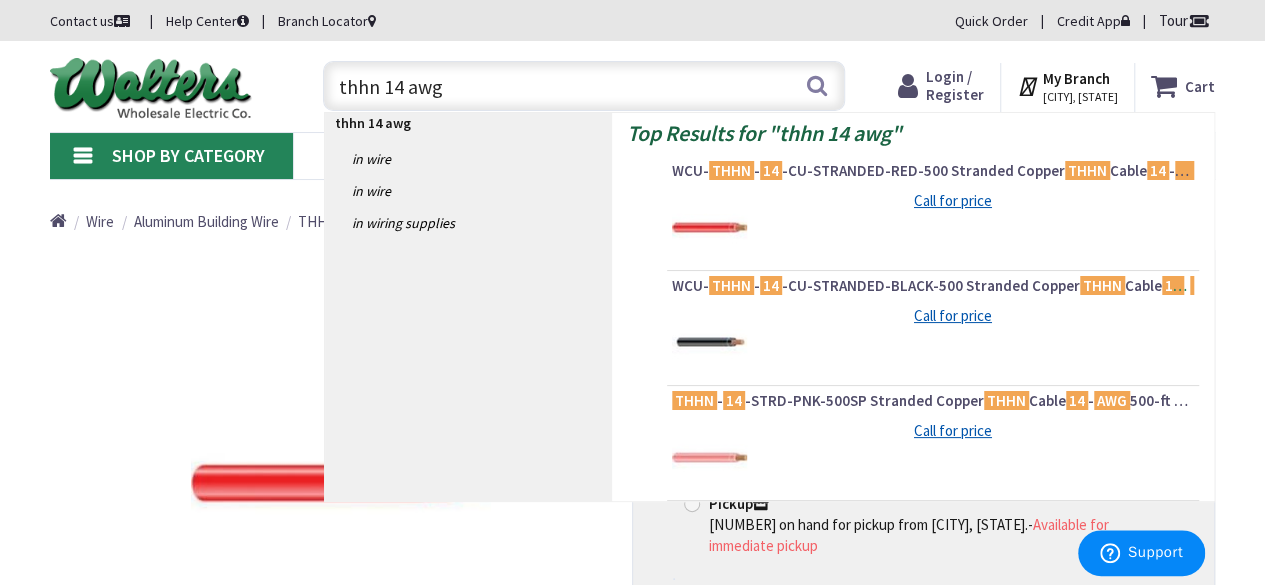 click on "WCU- THHN - 14 -CU-STRANDED-BLACK-500 Stranded Copper  THHN  Cable  14 - AWG  500-ft Spool Black" at bounding box center (933, 286) 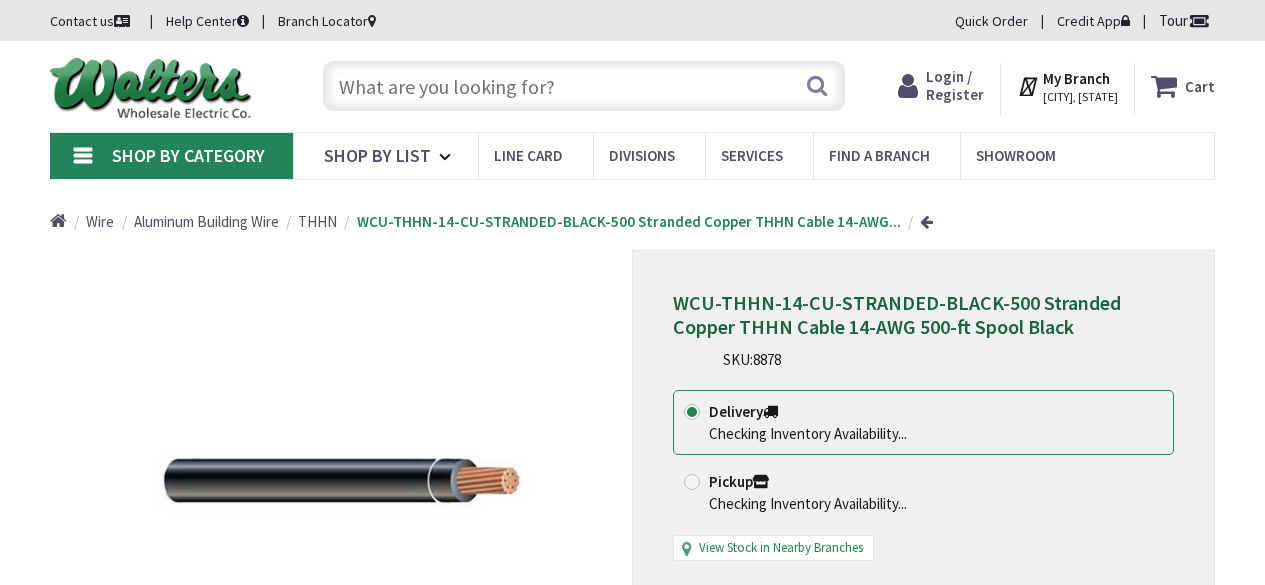 scroll, scrollTop: 0, scrollLeft: 0, axis: both 